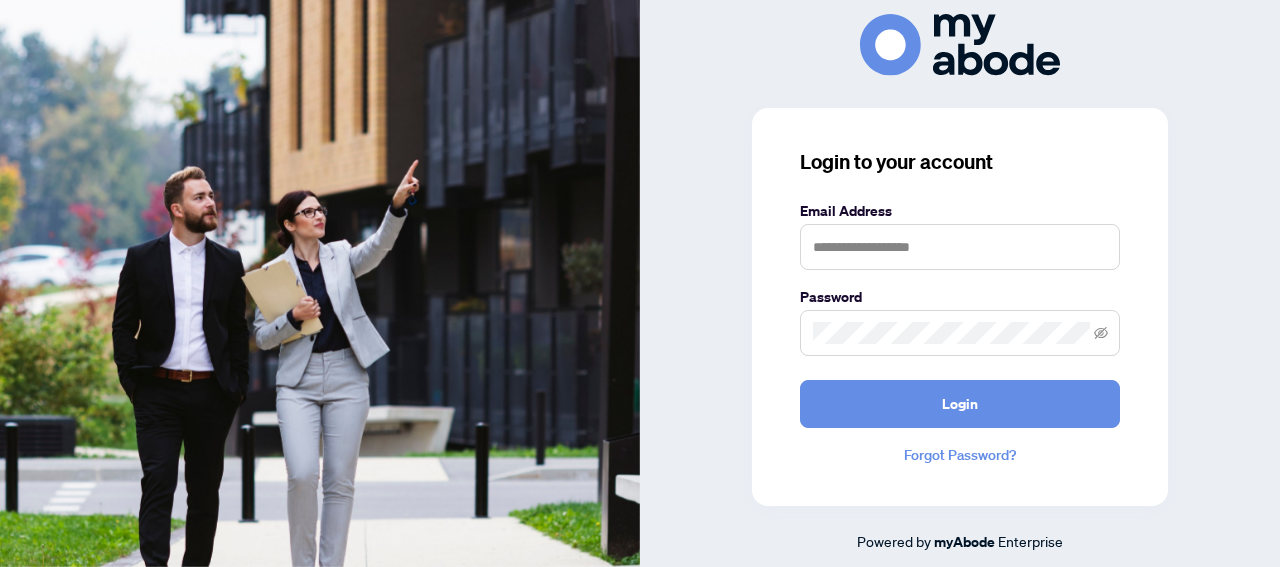 scroll, scrollTop: 0, scrollLeft: 0, axis: both 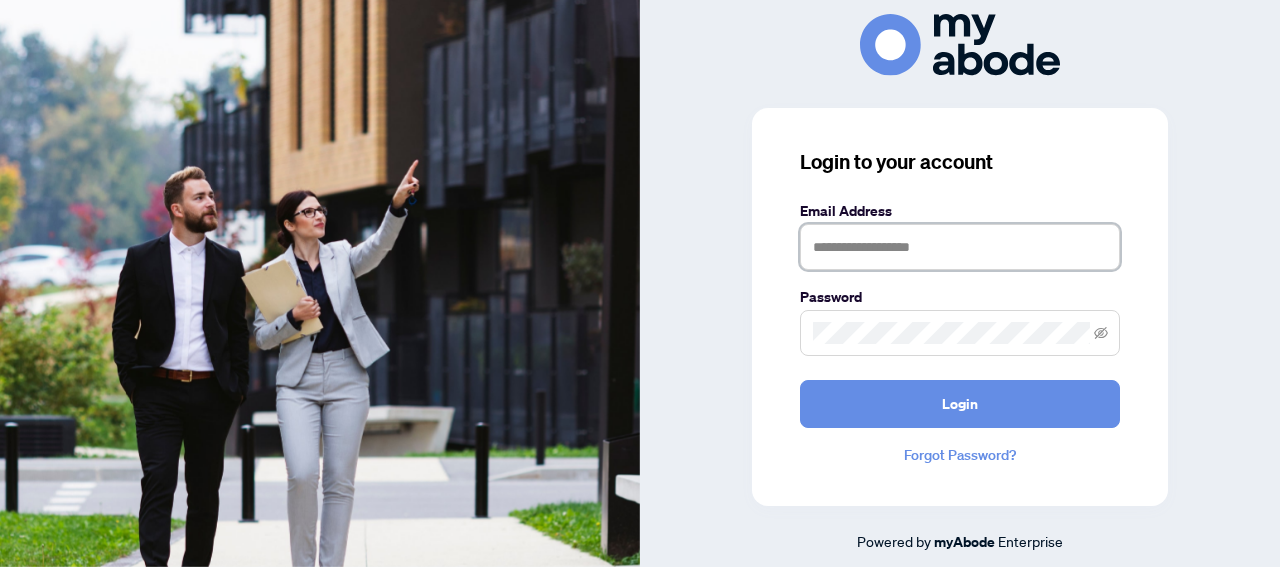 click at bounding box center [960, 247] 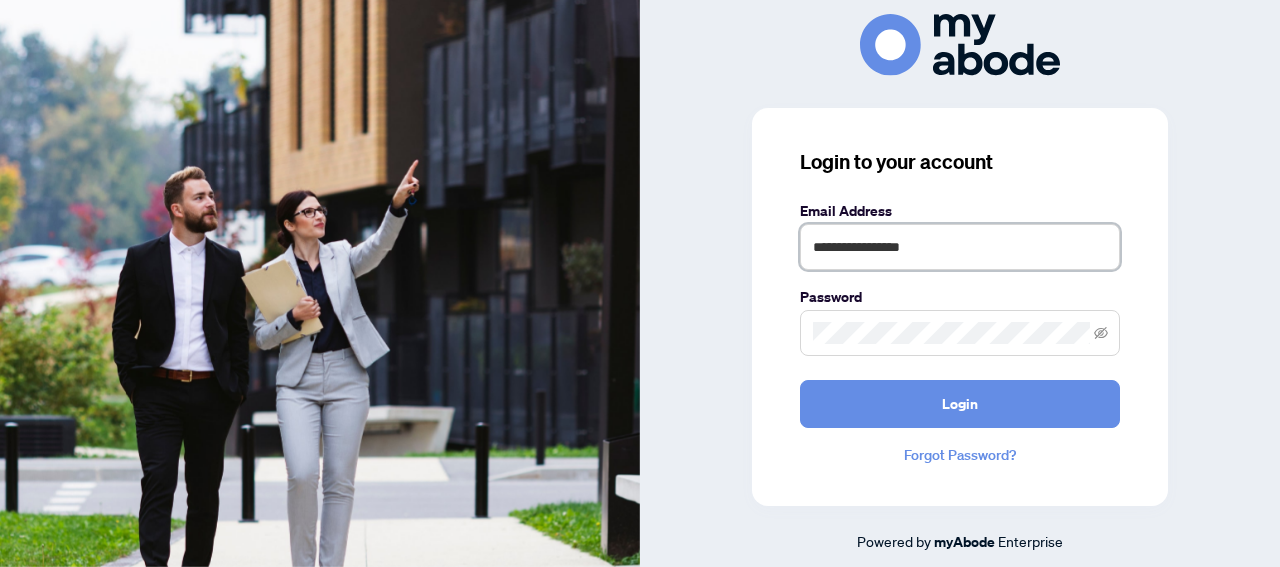 click on "**********" at bounding box center (960, 247) 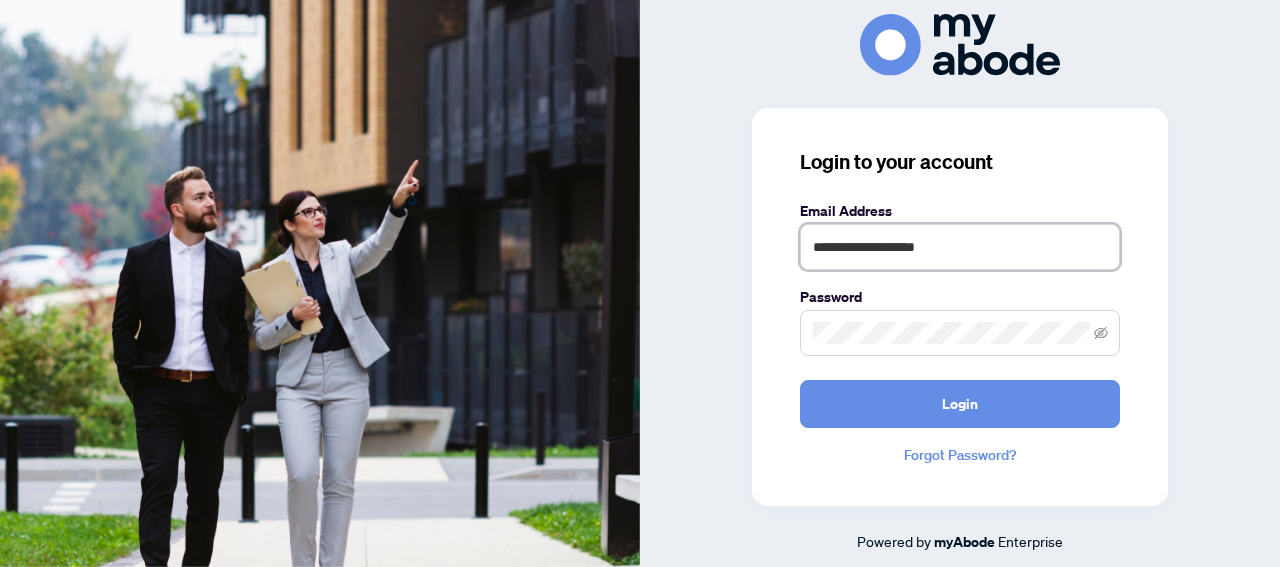 click on "**********" at bounding box center (960, 247) 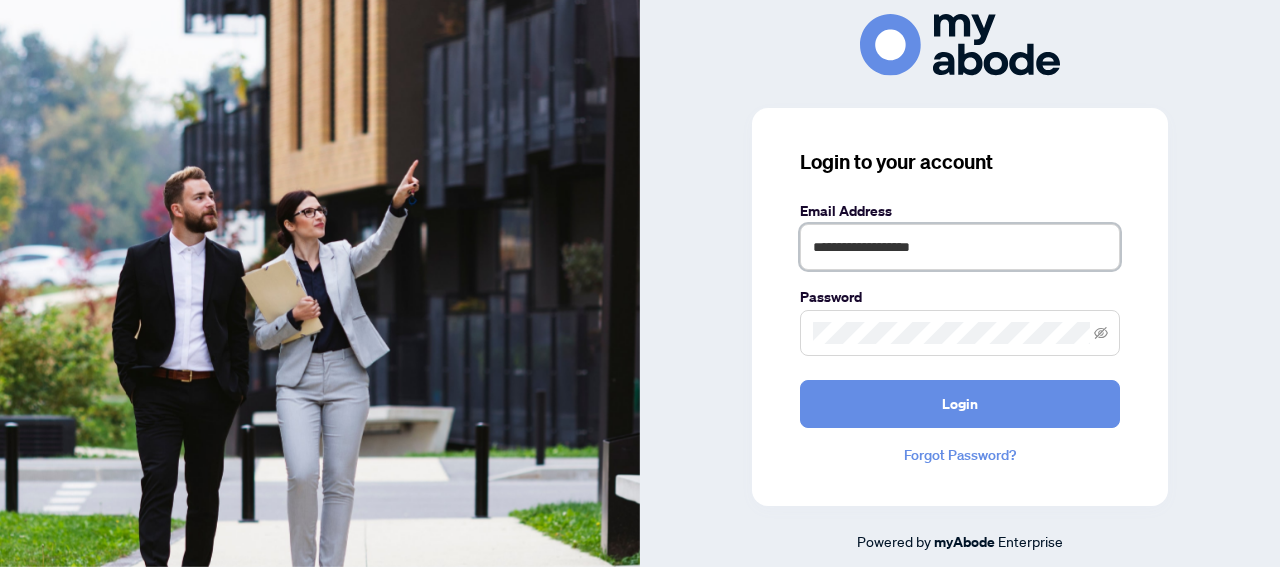 click on "**********" at bounding box center [960, 247] 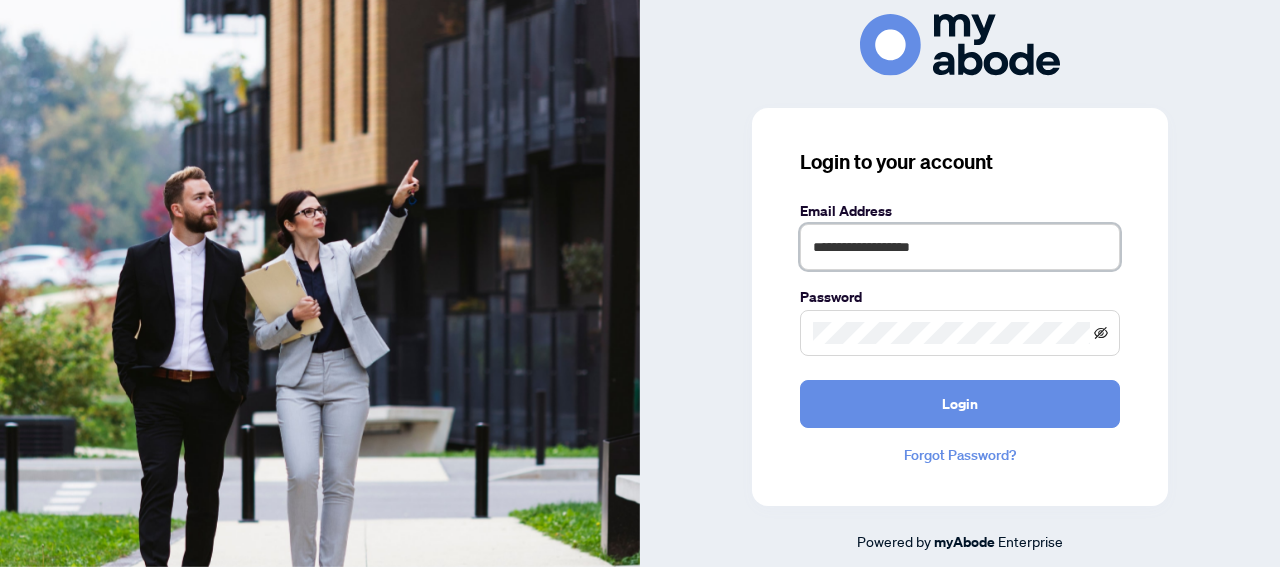 click 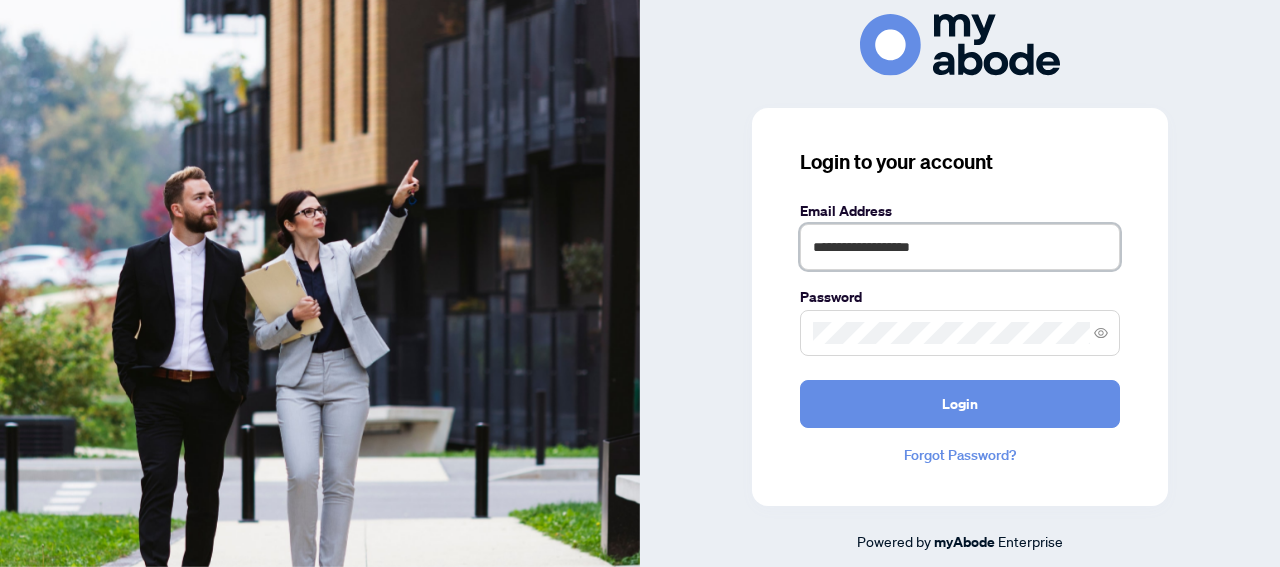 click on "**********" at bounding box center (960, 247) 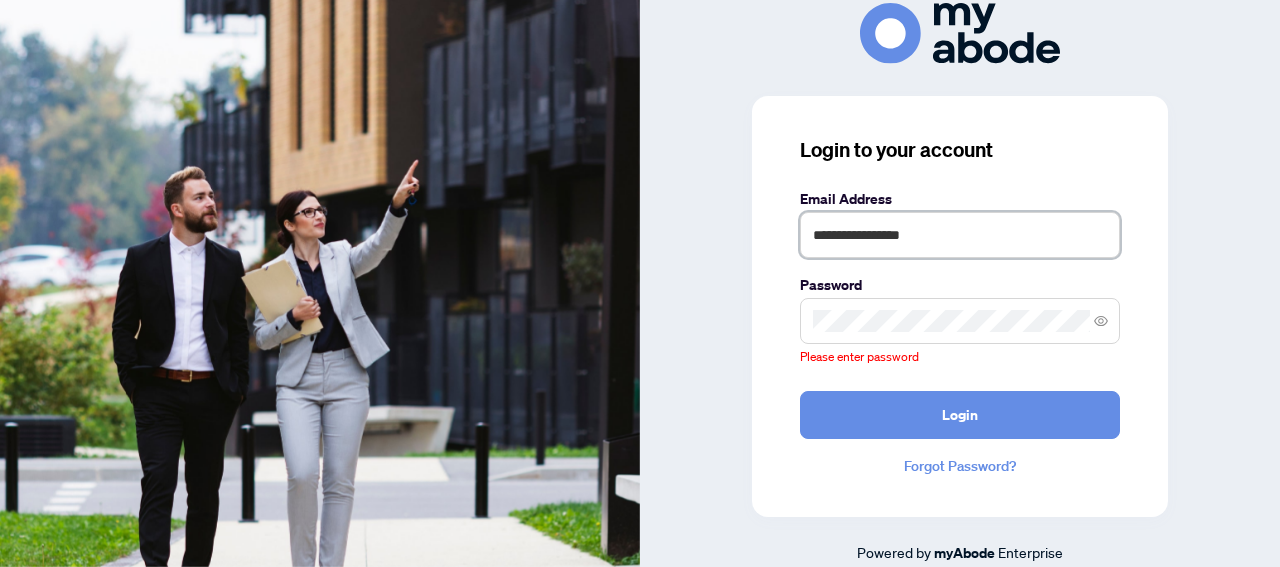 click on "**********" at bounding box center [960, 235] 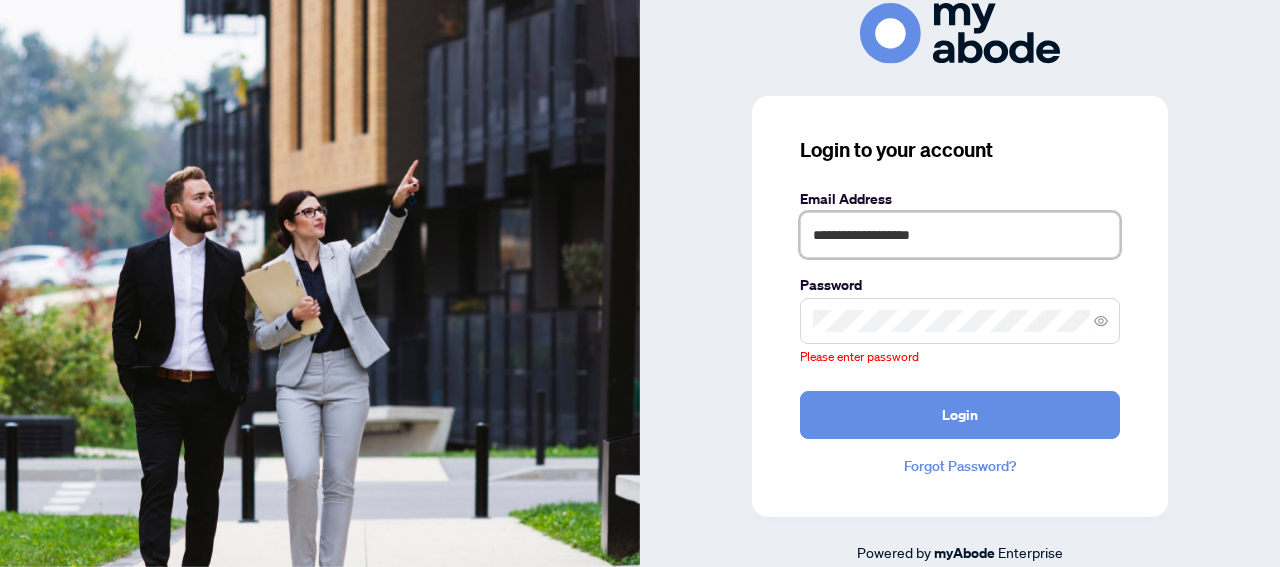 type on "**********" 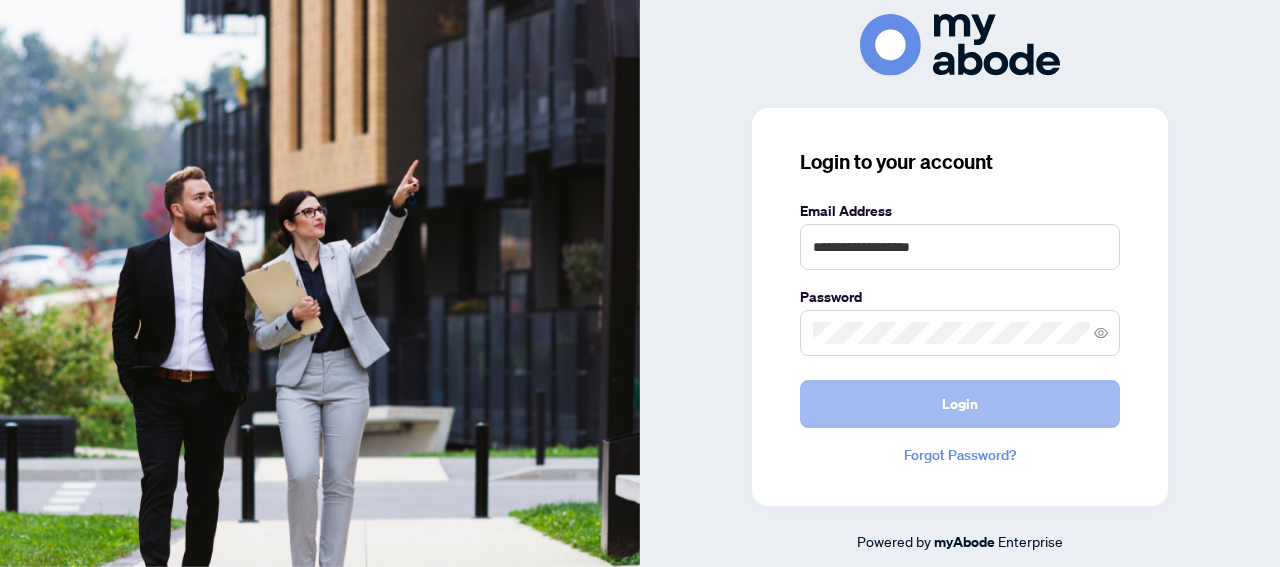 click on "Login" at bounding box center [960, 404] 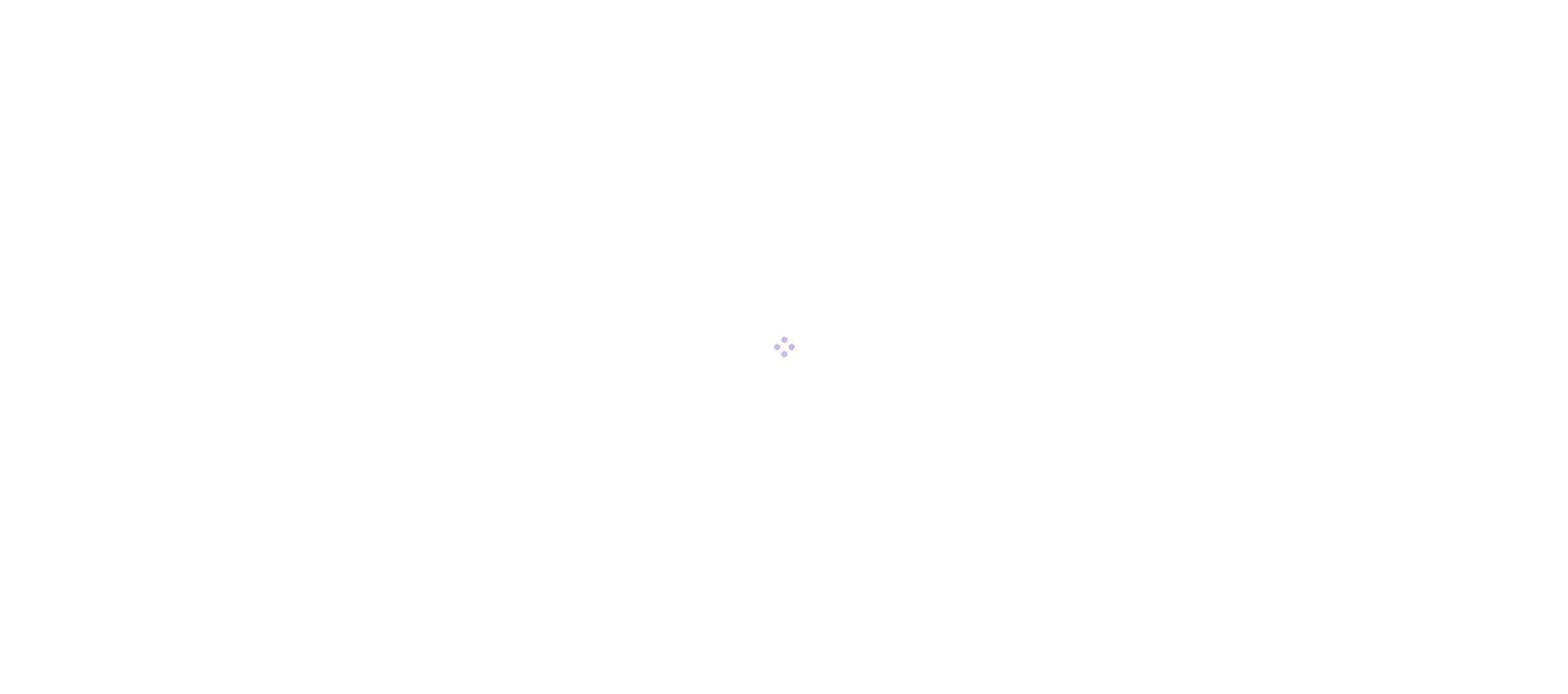 scroll, scrollTop: 0, scrollLeft: 0, axis: both 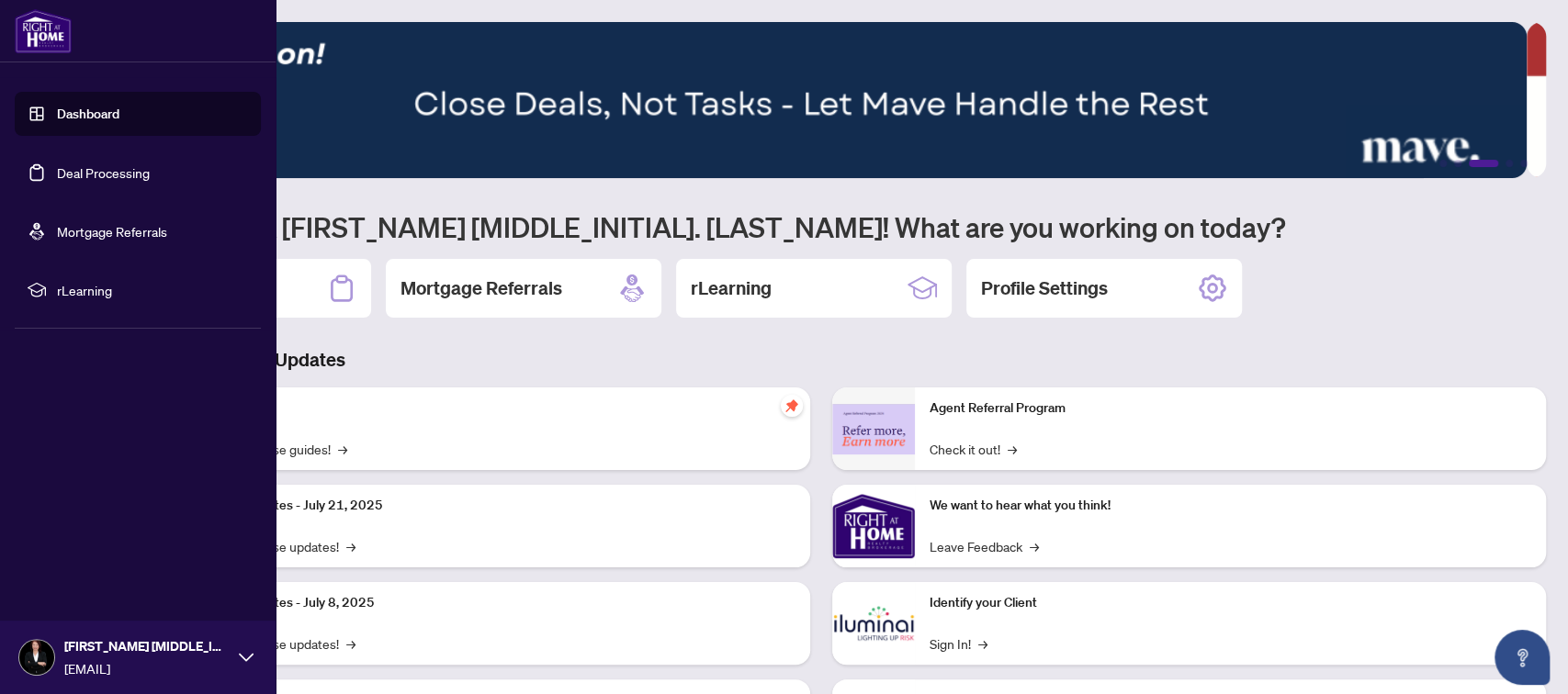 click on "Deal Processing" at bounding box center (103, 173) 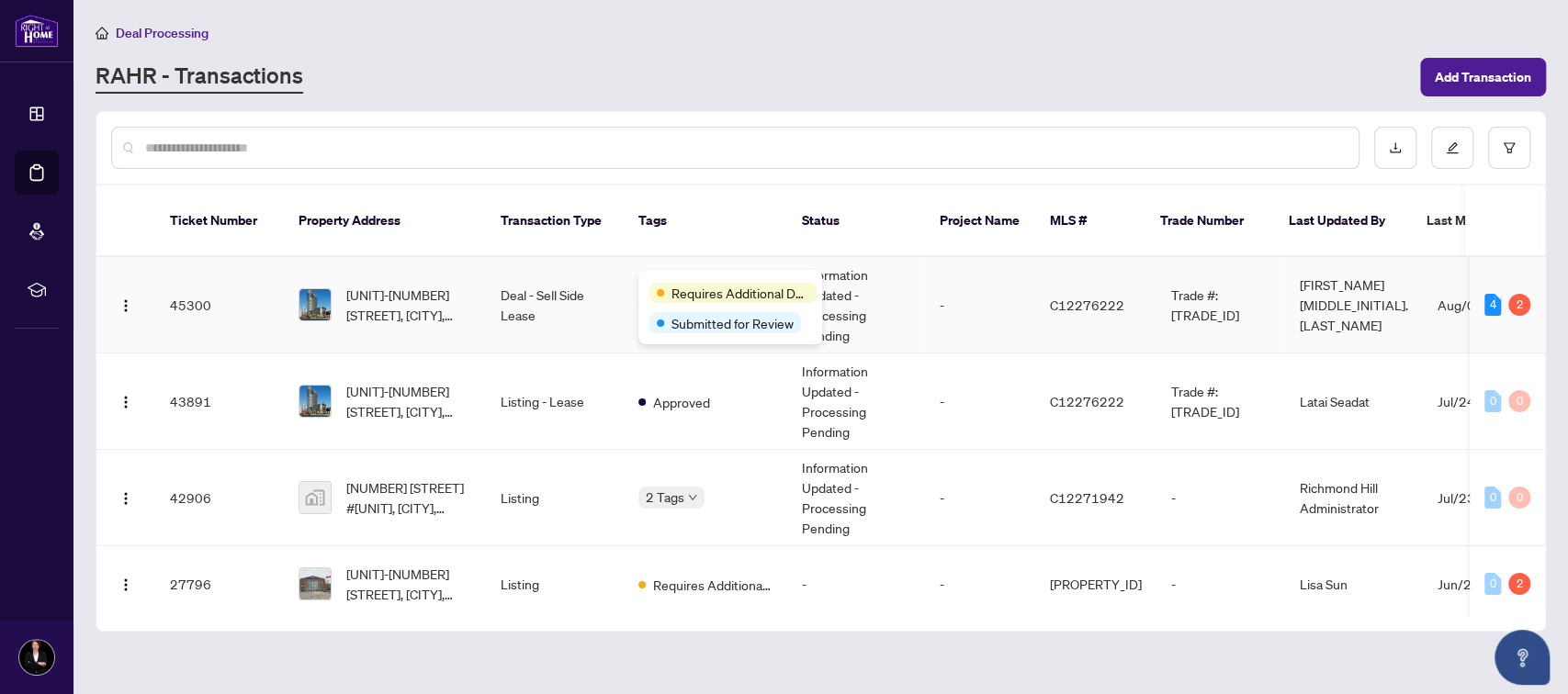 click on "Requires Additional Docs Submitted for Review" at bounding box center (730, 307) 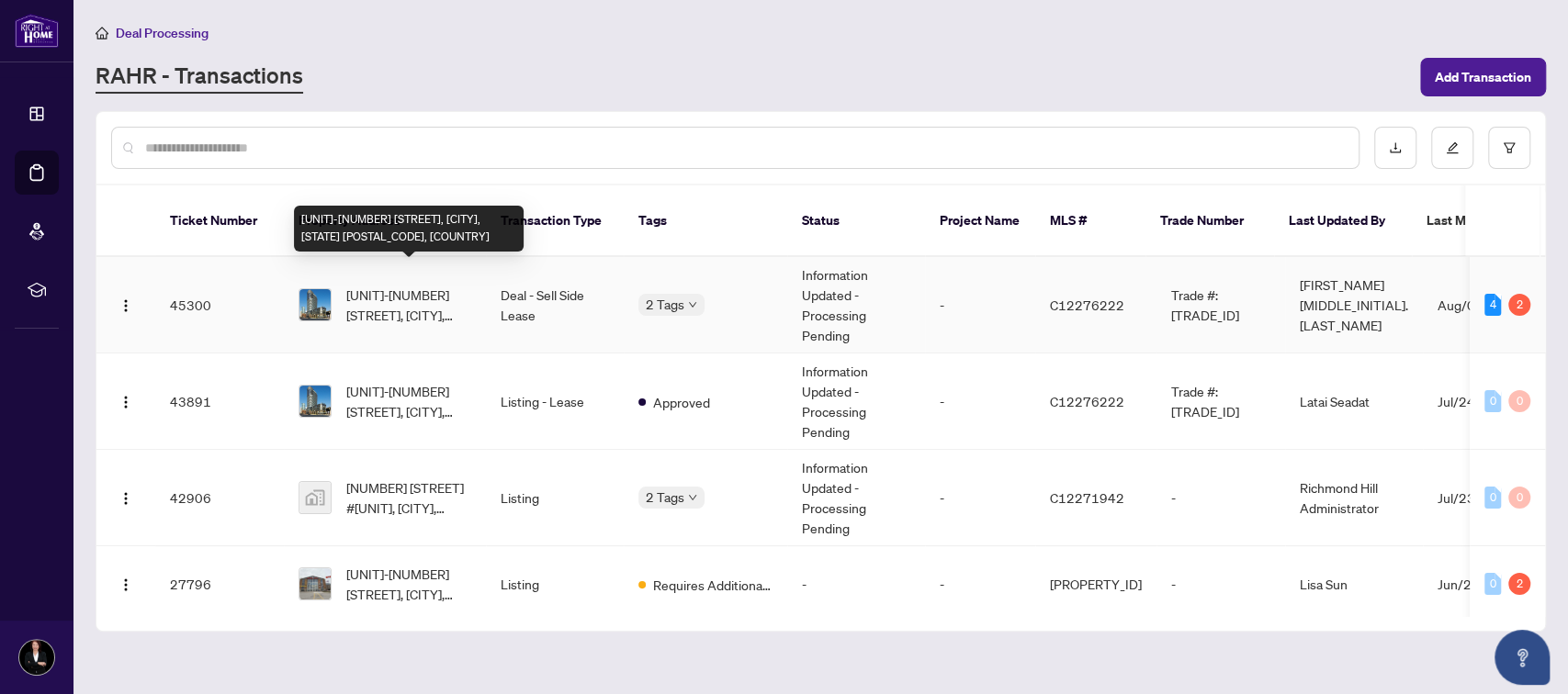 click on "[UNIT]-[NUMBER] [STREET], [CITY], [STATE] [POSTAL_CODE], [COUNTRY]" at bounding box center [409, 305] 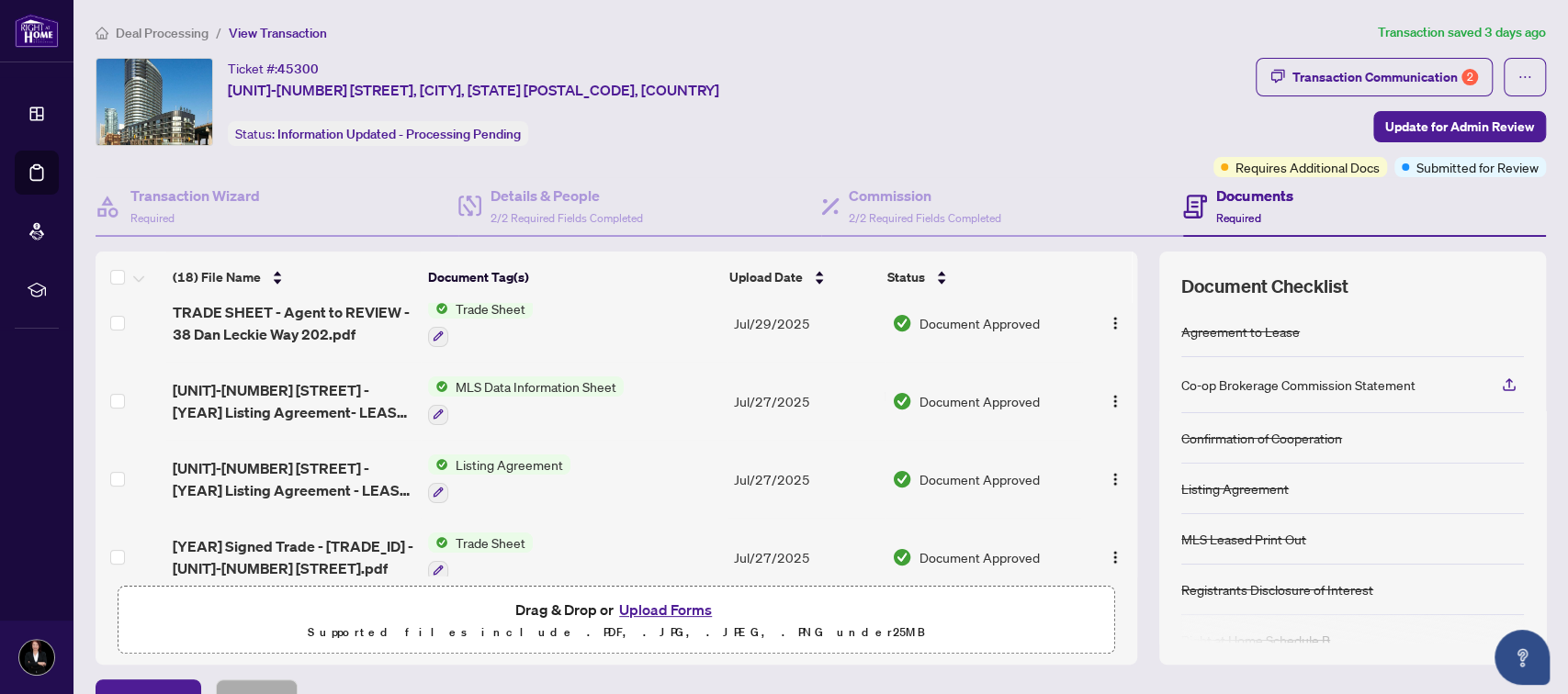 scroll, scrollTop: 0, scrollLeft: 0, axis: both 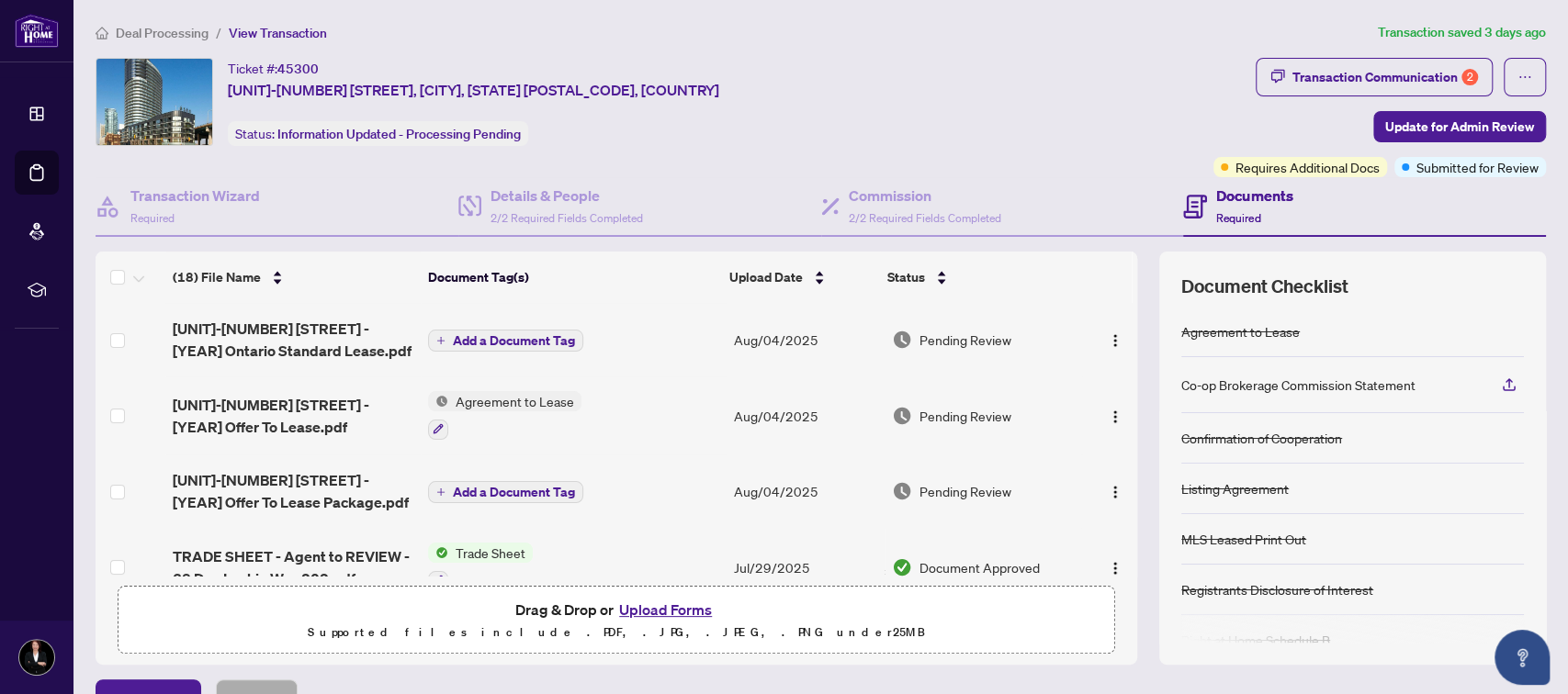 click on "Documents Required" at bounding box center [1364, 207] 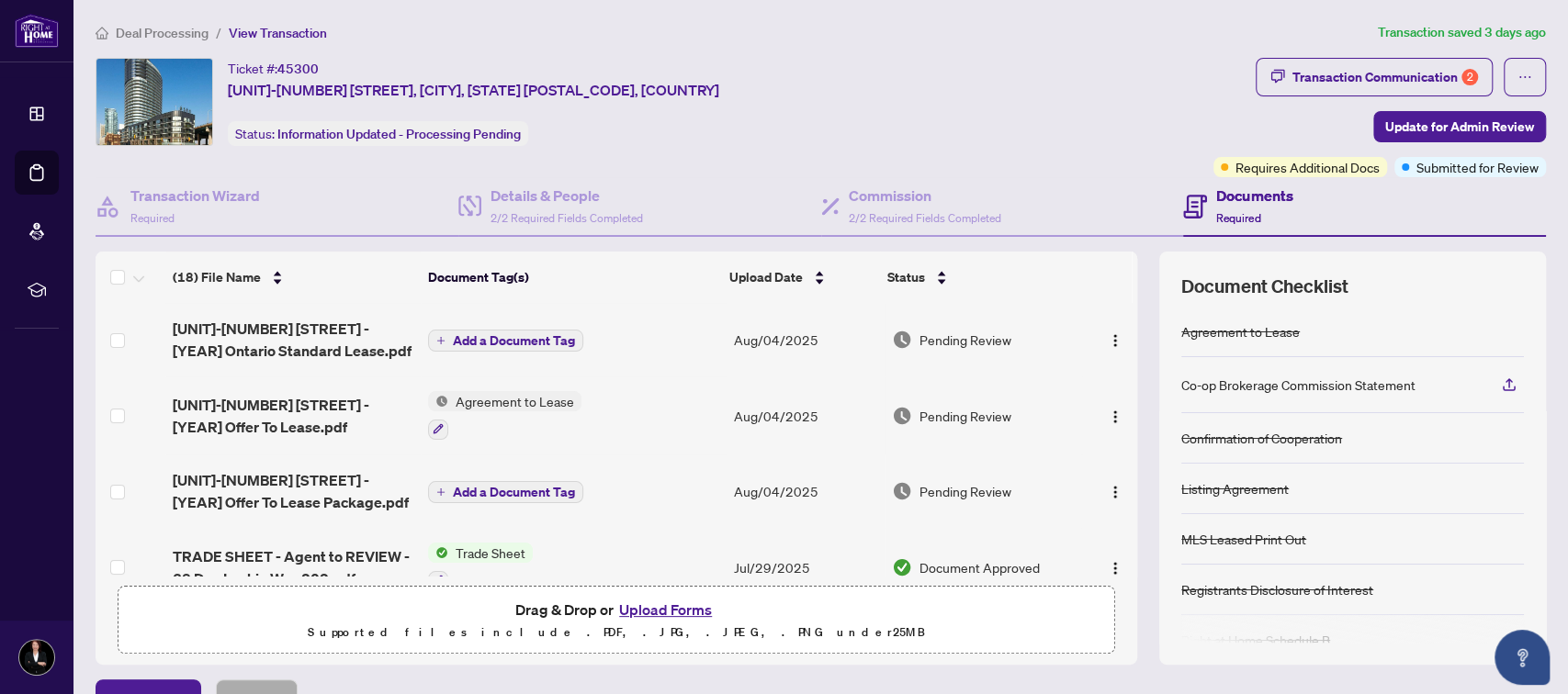 click on "Required" at bounding box center [1238, 218] 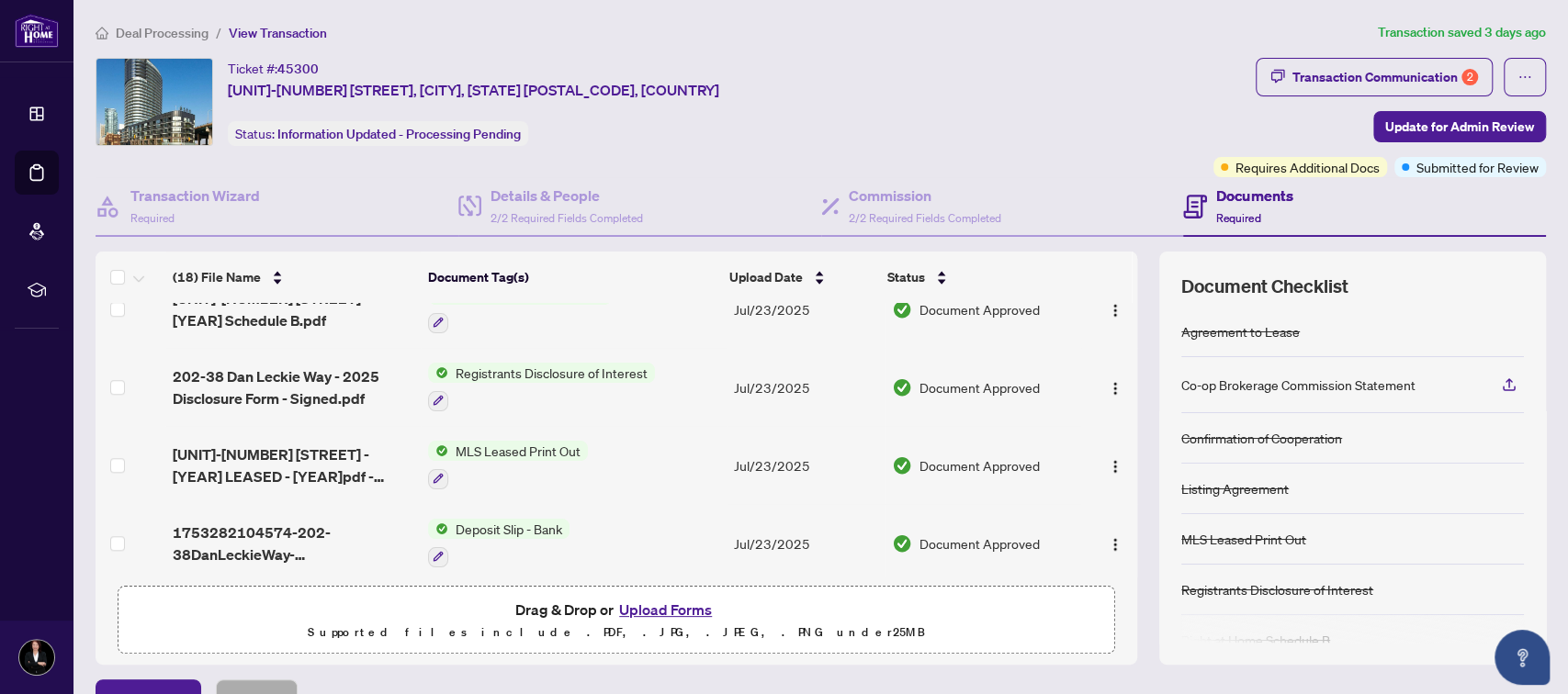 scroll, scrollTop: 1119, scrollLeft: 0, axis: vertical 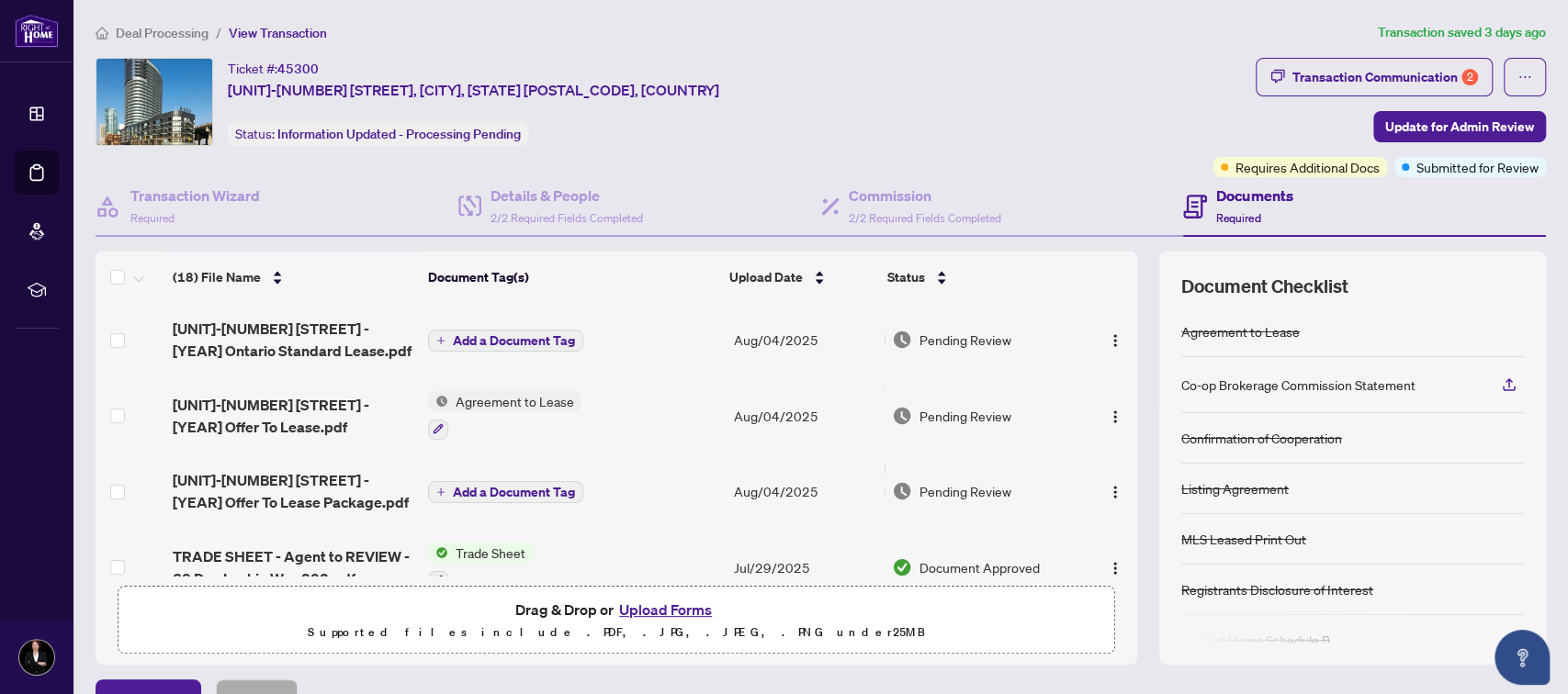 click on "Agreement to Lease" at bounding box center [514, 401] 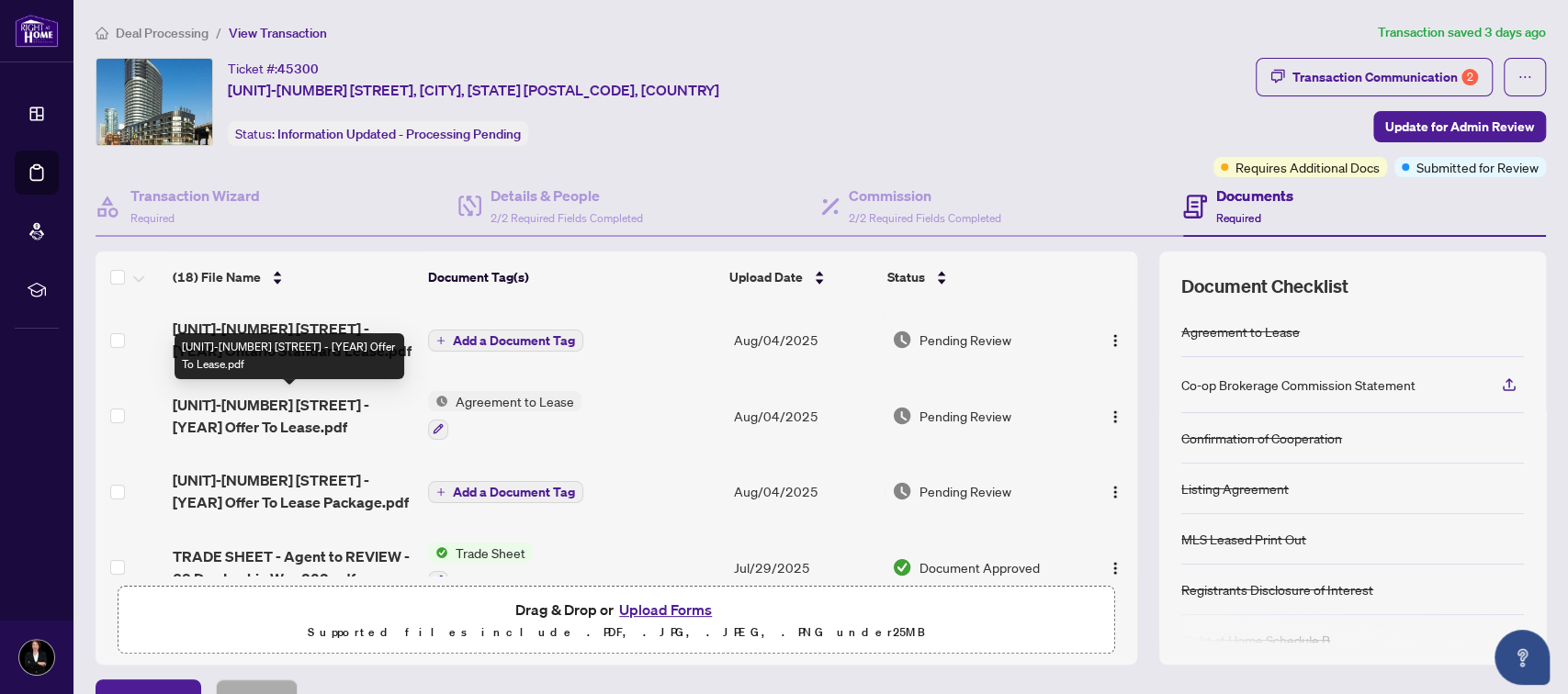 click on "[UNIT]-[NUMBER] [STREET] - [YEAR] Offer To Lease.pdf" at bounding box center [293, 416] 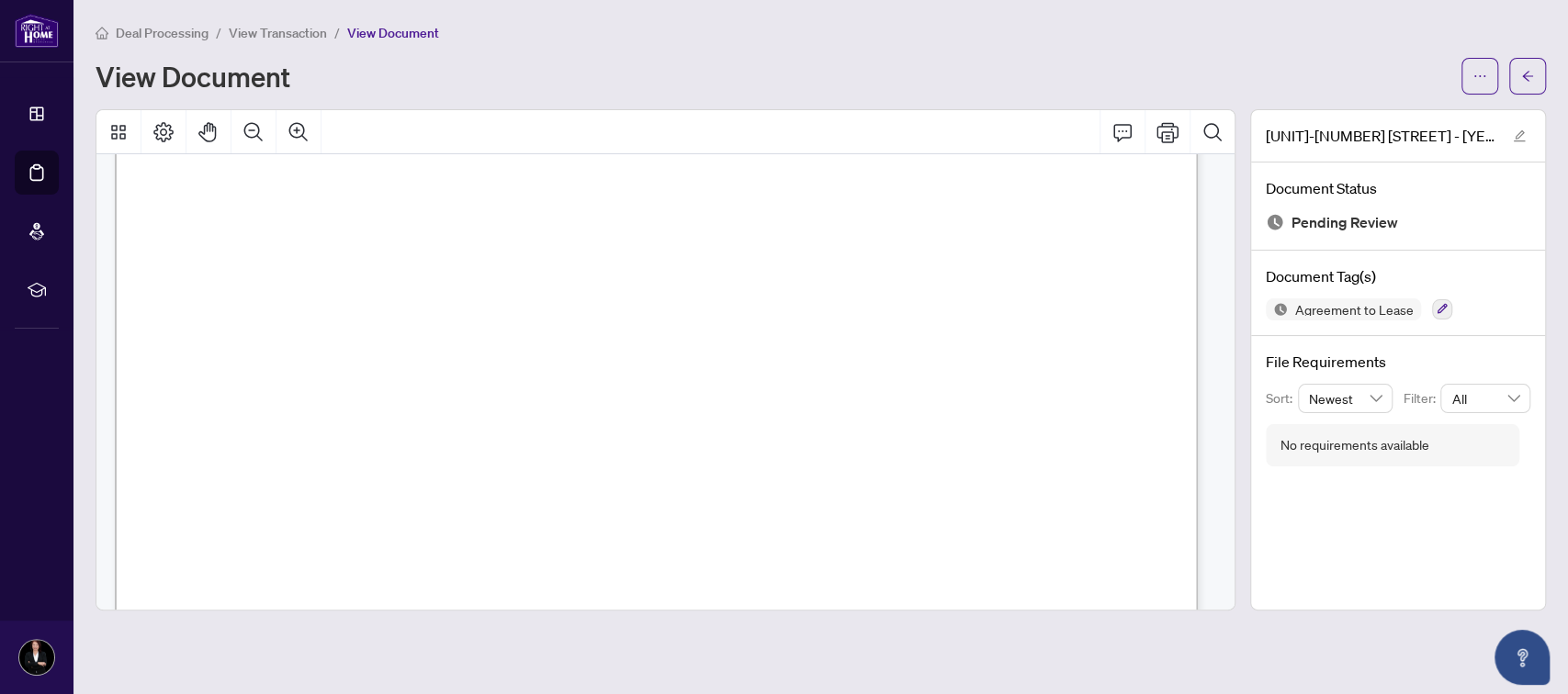 scroll, scrollTop: 244, scrollLeft: 0, axis: vertical 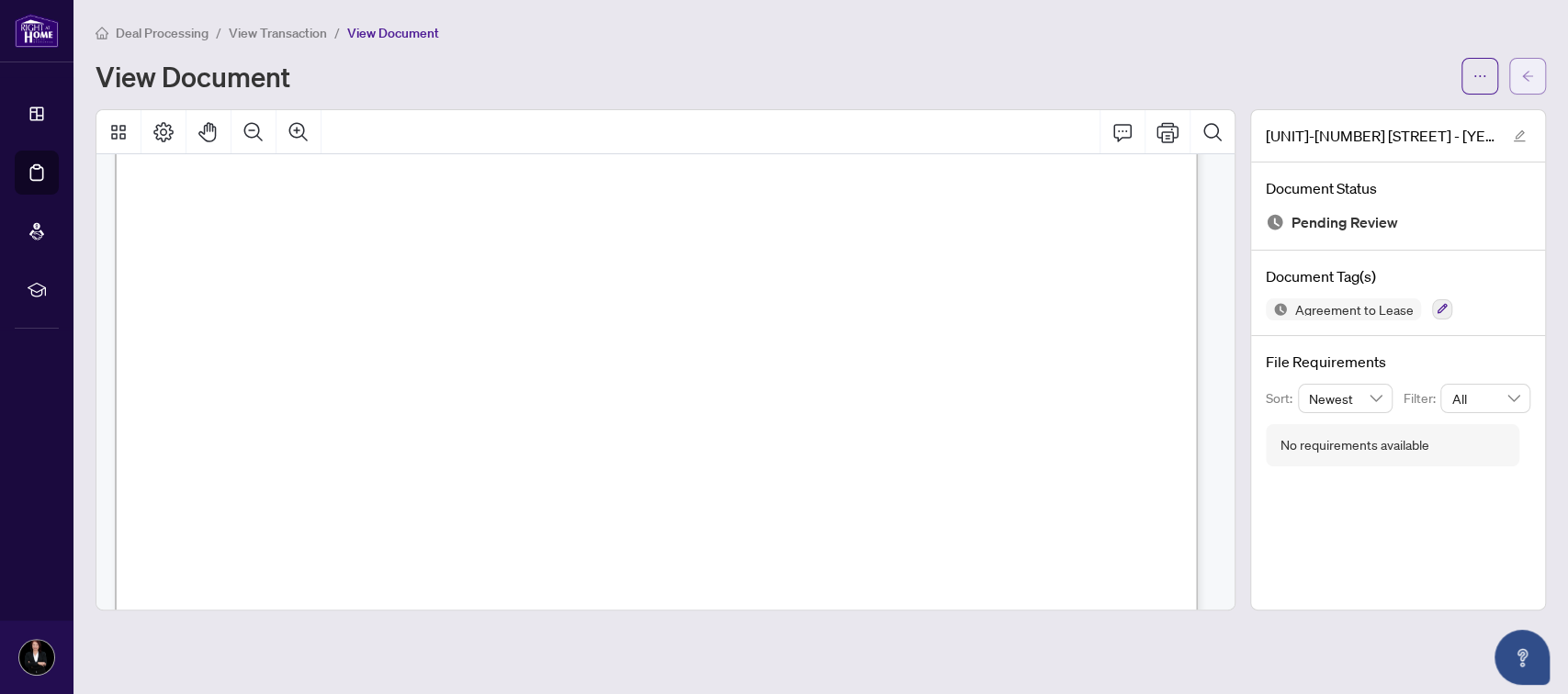 click at bounding box center (1528, 76) 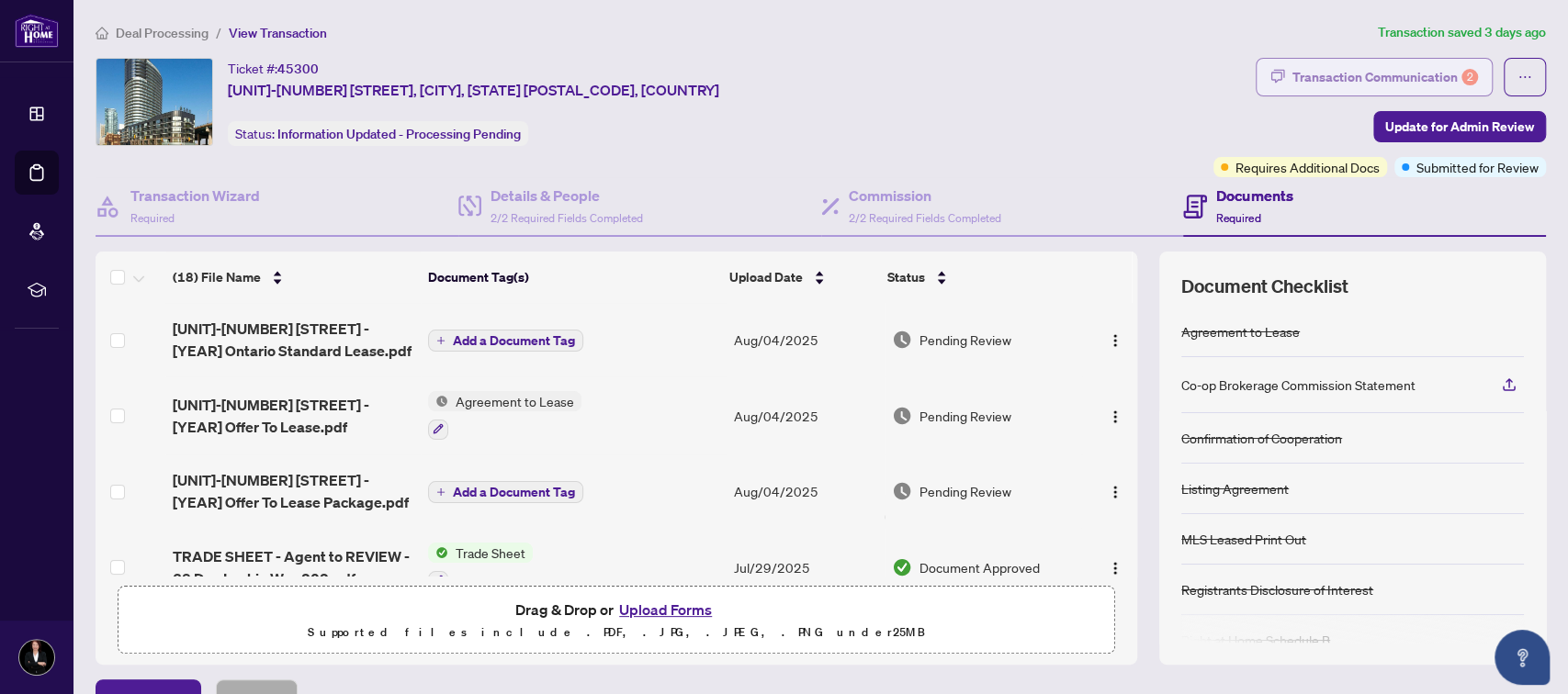 click on "Transaction Communication 2" at bounding box center (1385, 77) 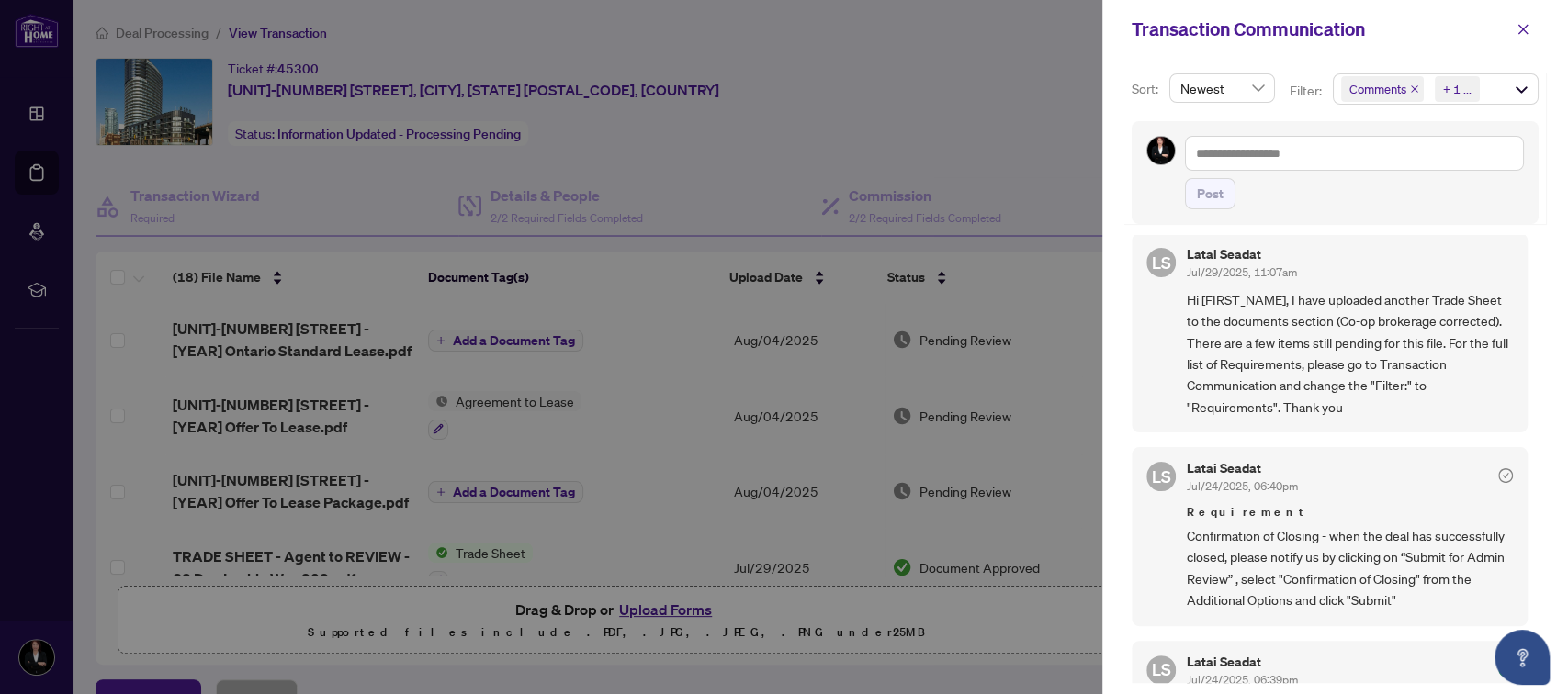 scroll, scrollTop: 0, scrollLeft: 0, axis: both 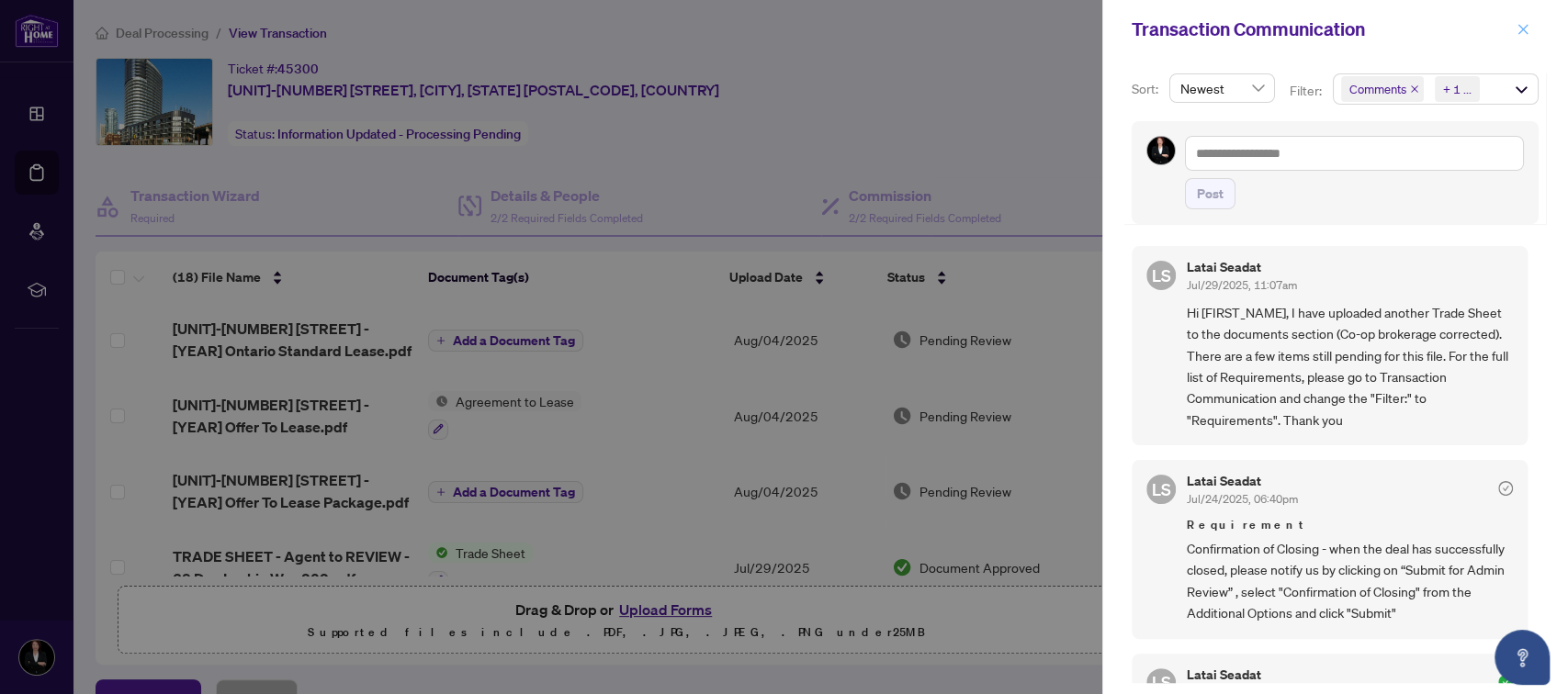 click 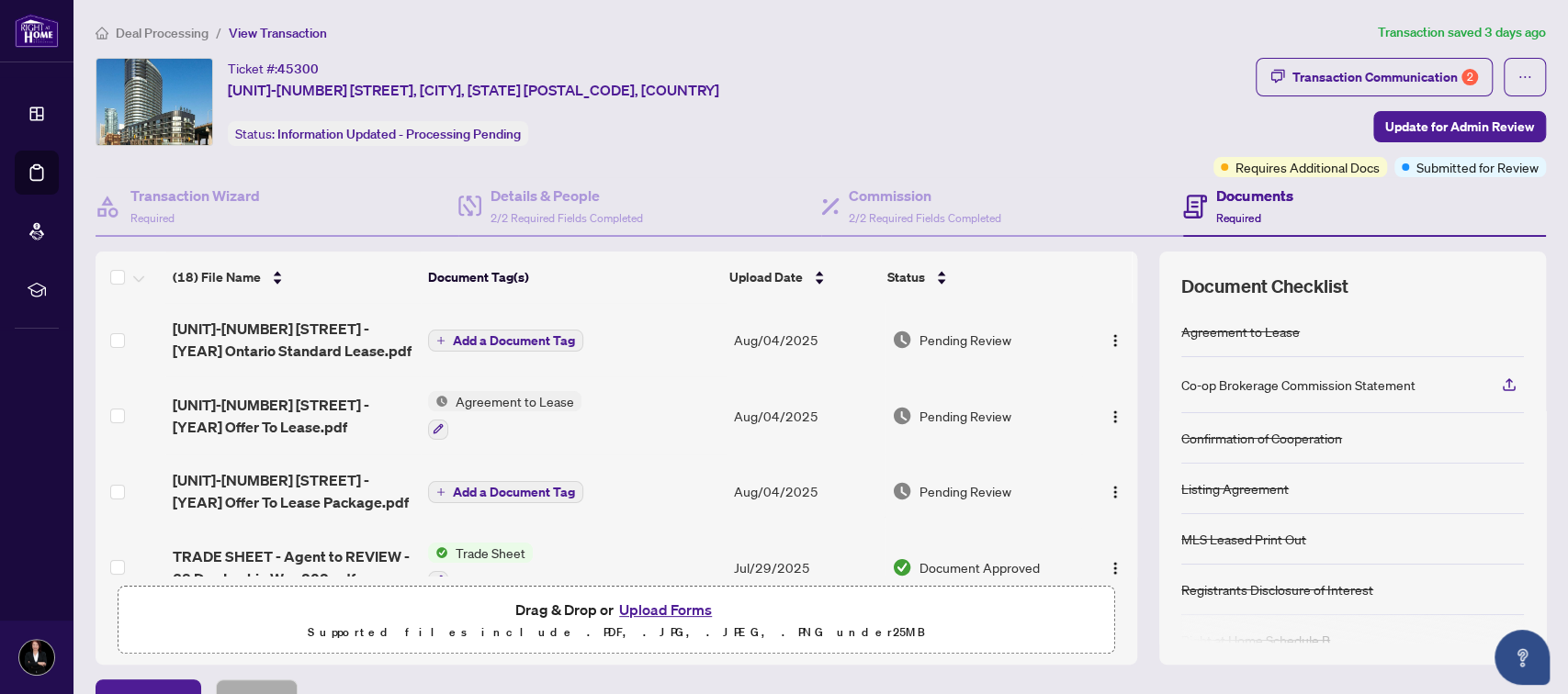 click on "Trade Sheet" at bounding box center [491, 553] 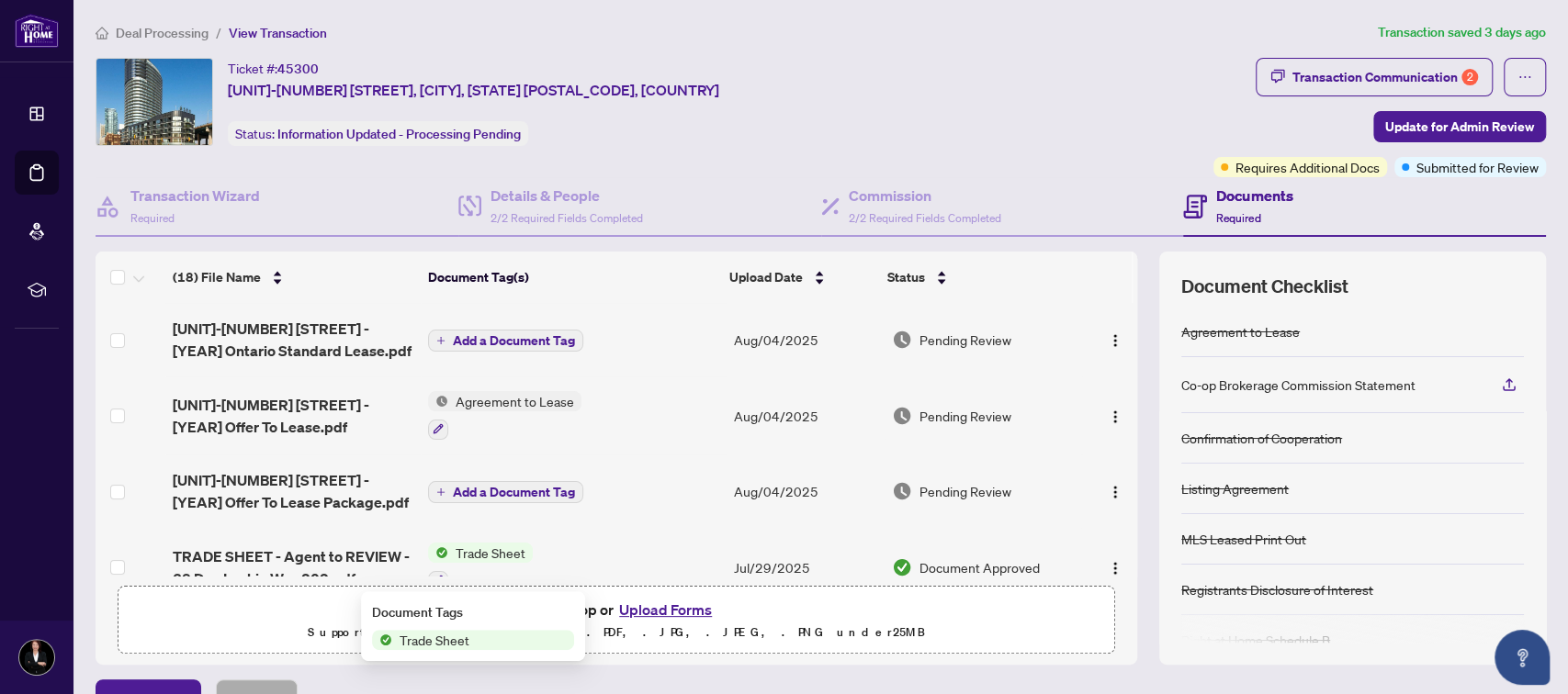 click on "Trade Sheet" at bounding box center [434, 640] 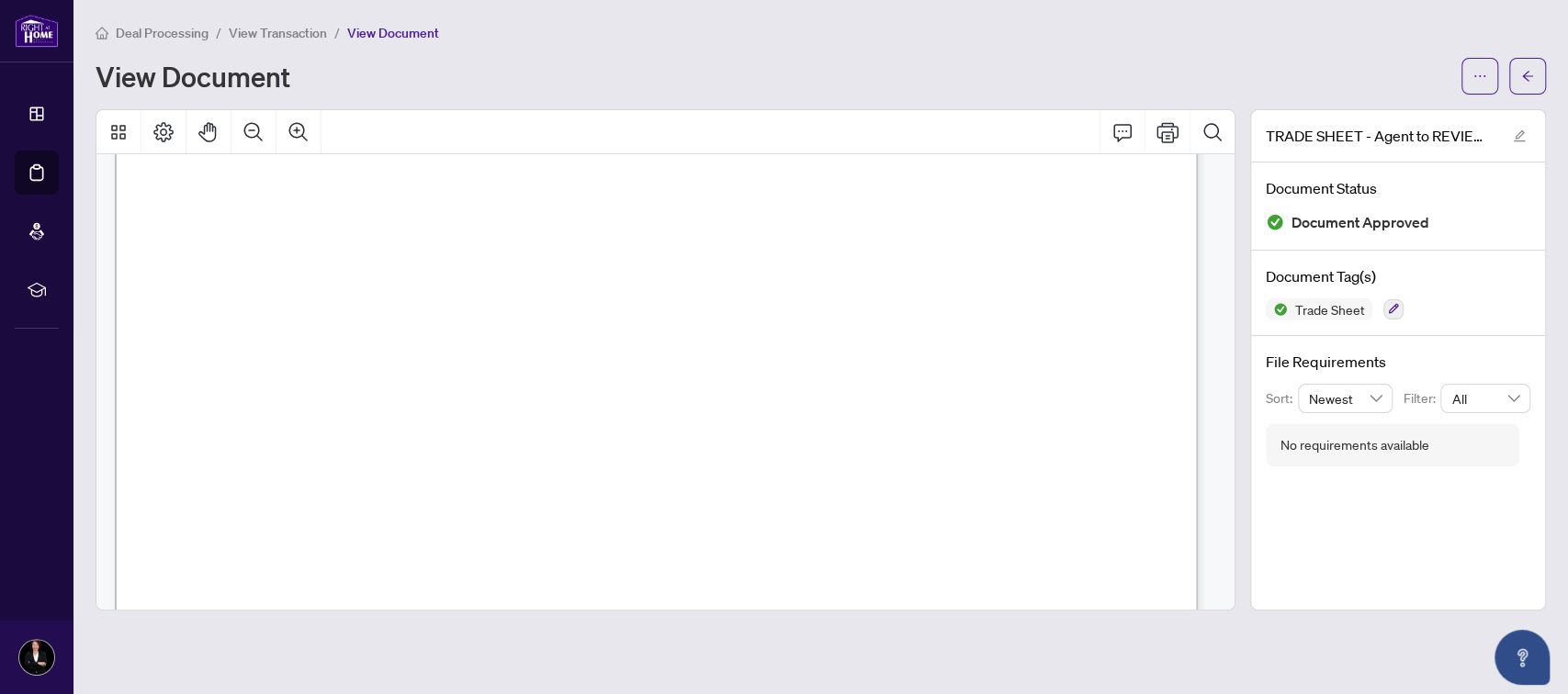 scroll, scrollTop: 755, scrollLeft: 0, axis: vertical 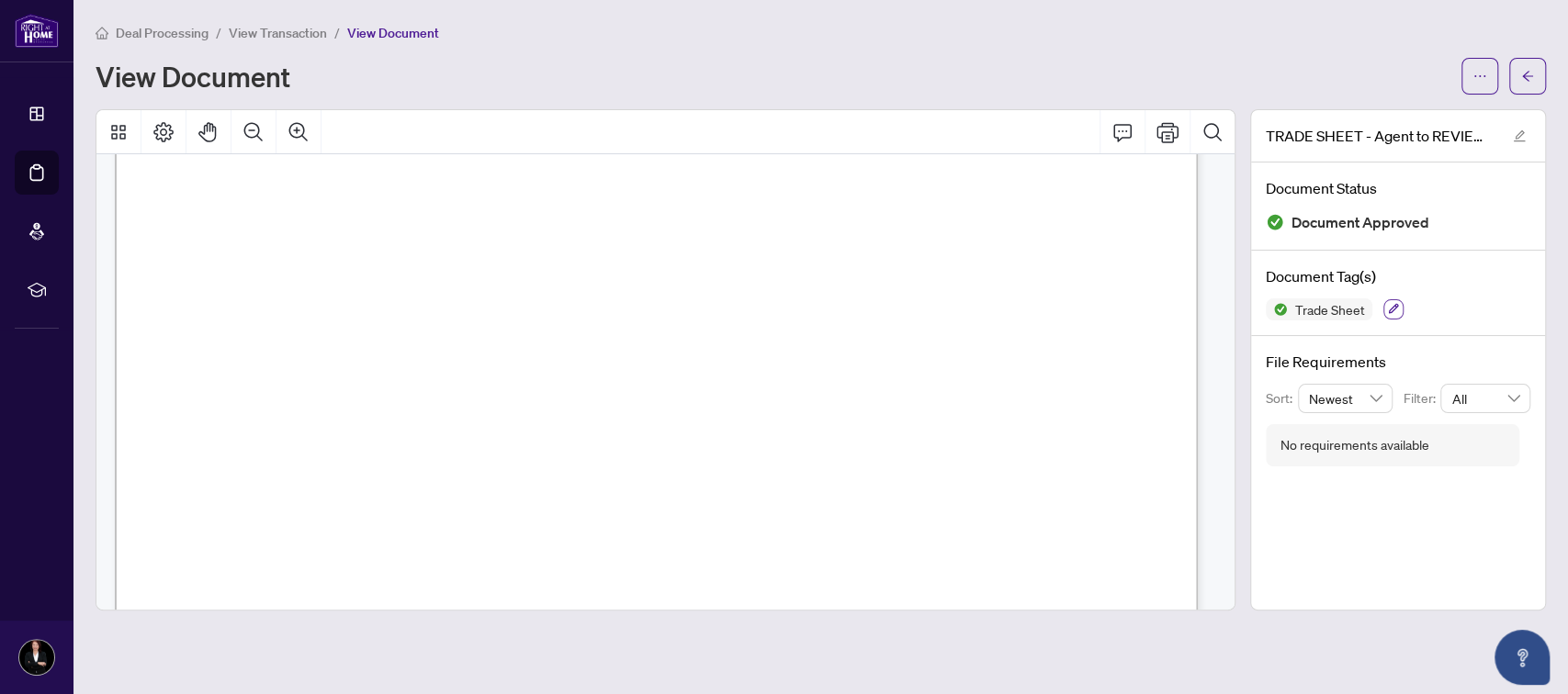 click 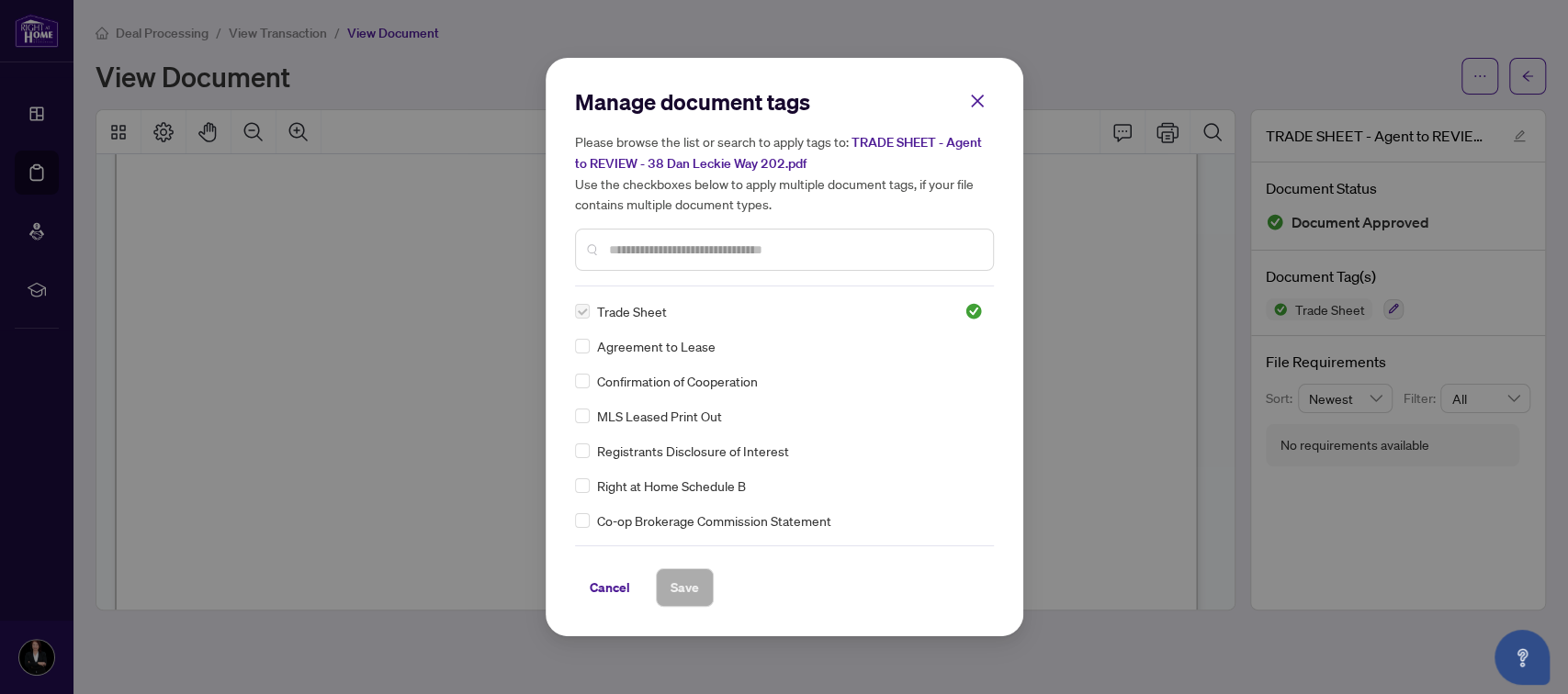 click 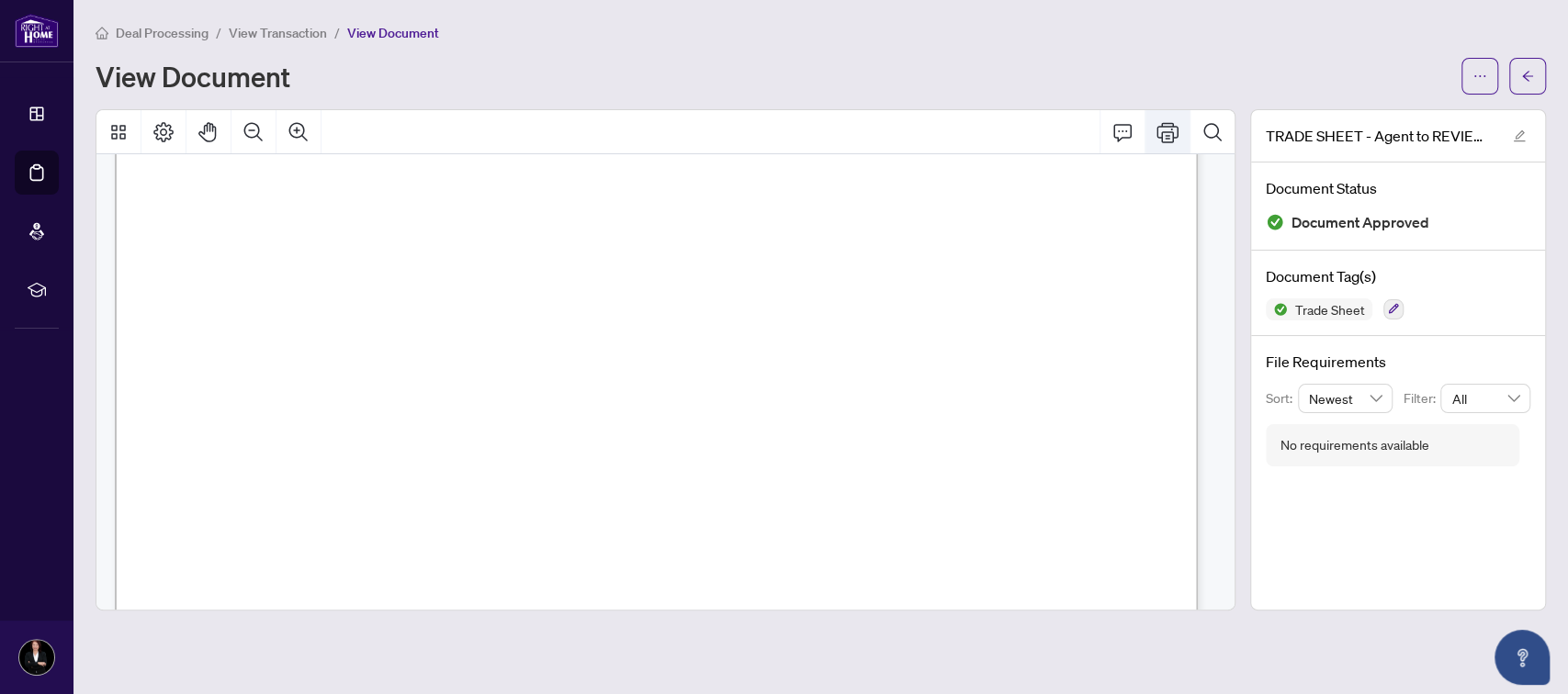 click 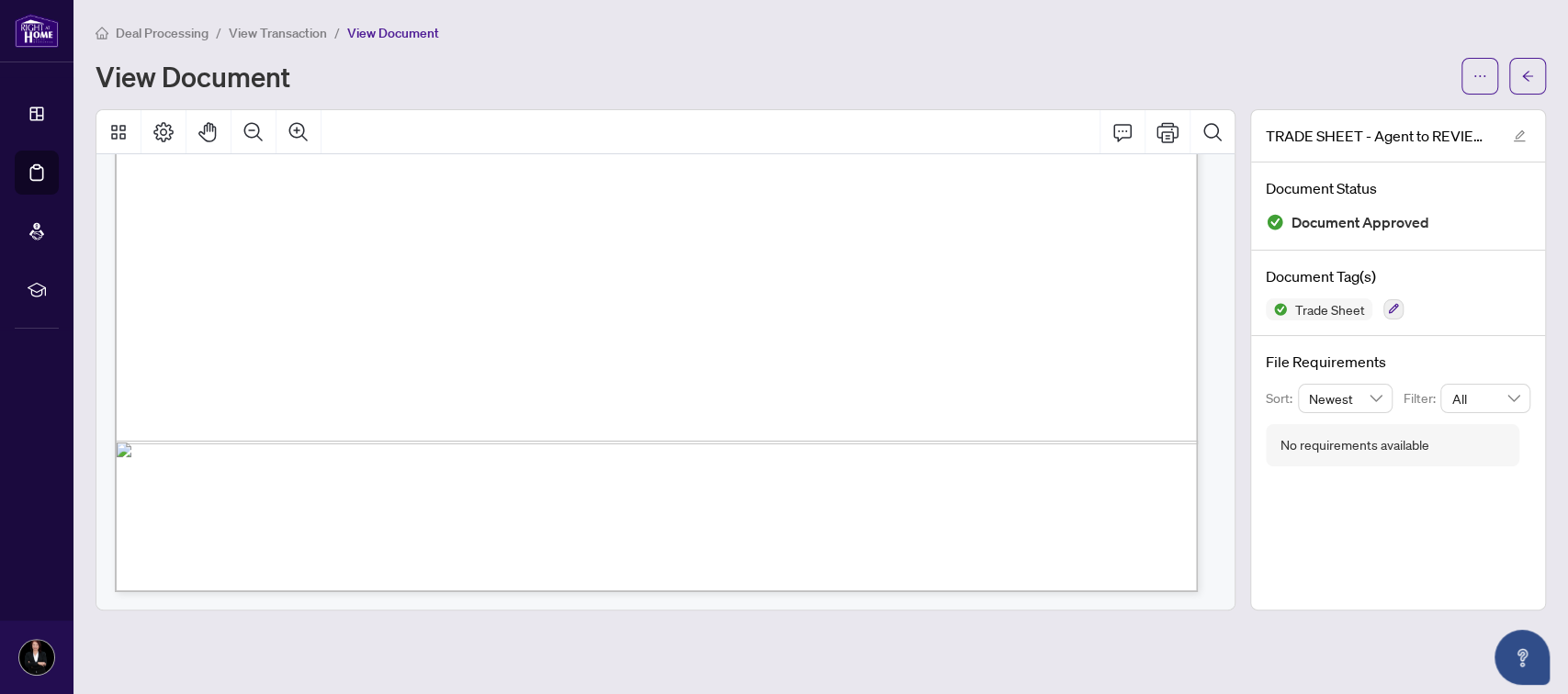 scroll, scrollTop: 999, scrollLeft: 0, axis: vertical 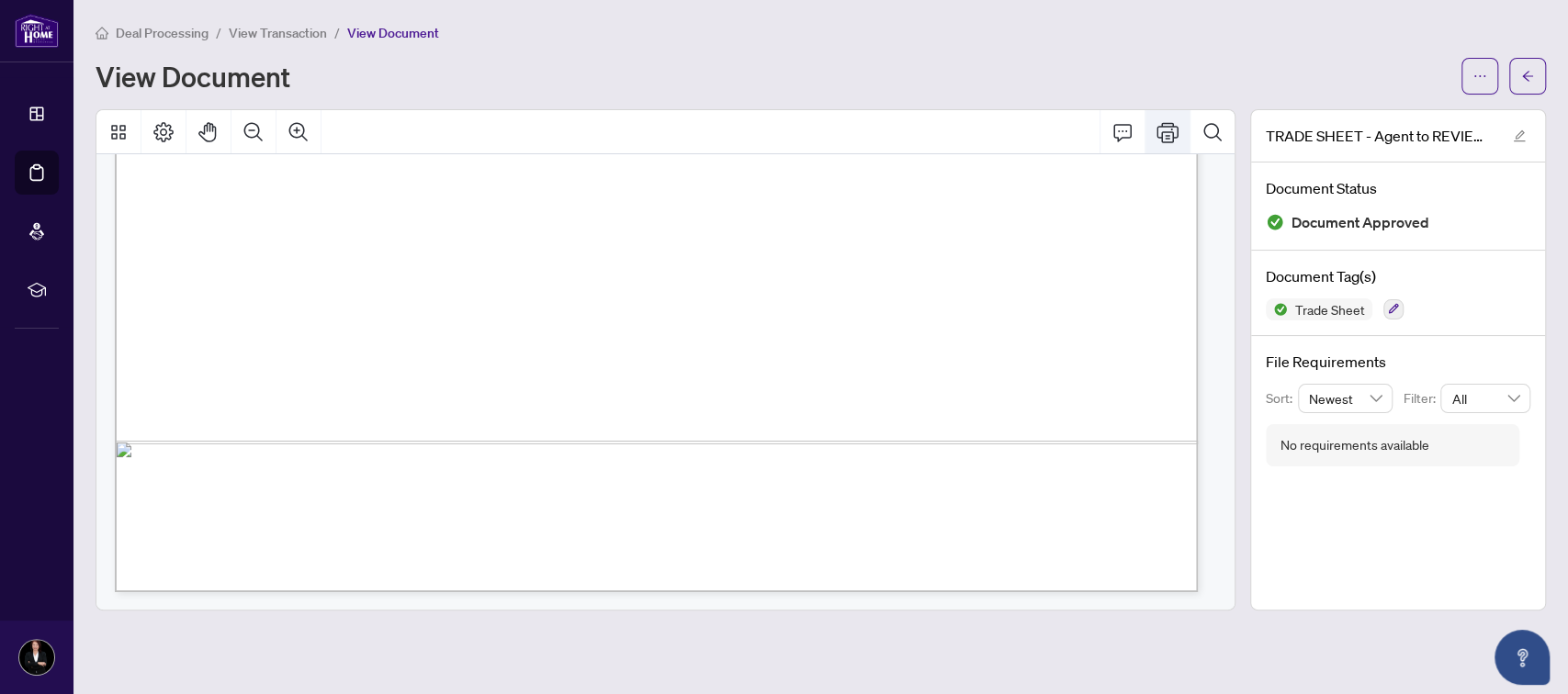 click 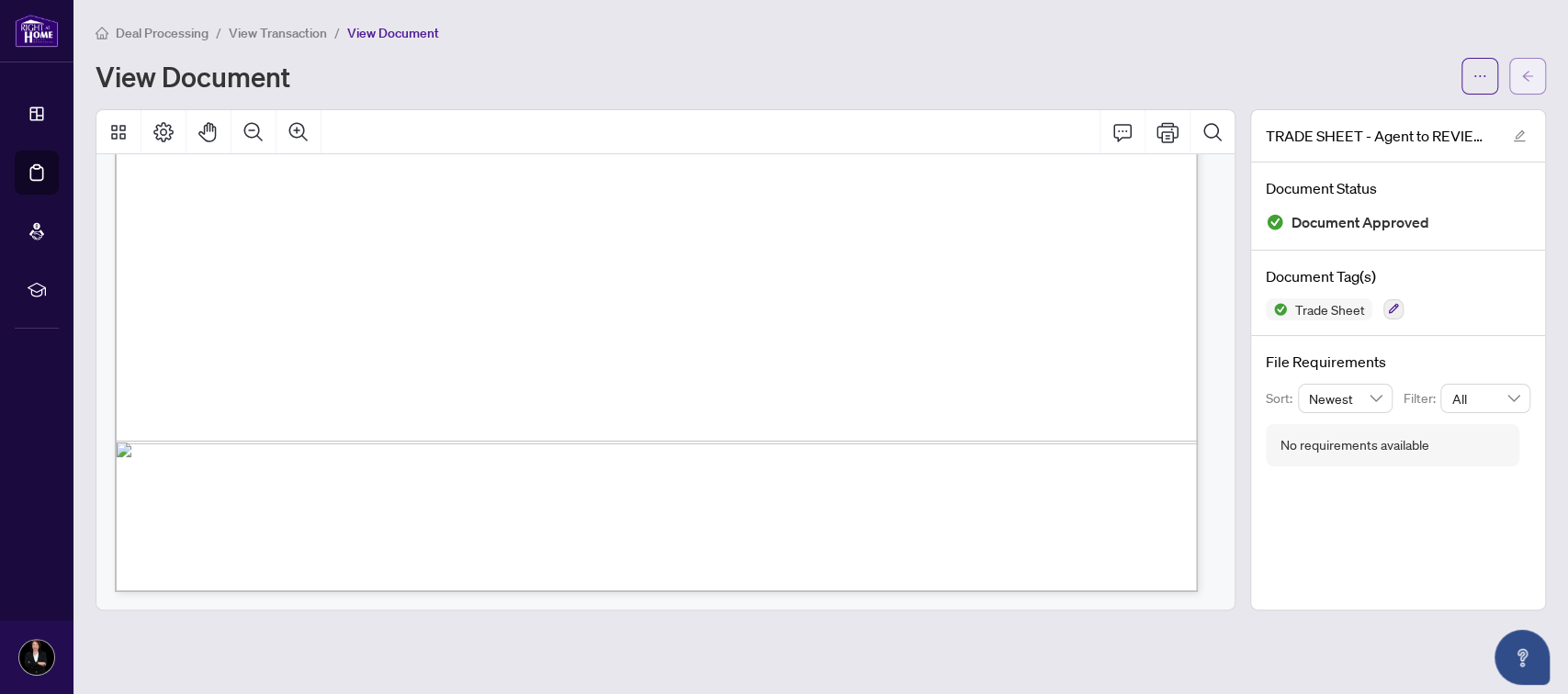 click at bounding box center (1528, 76) 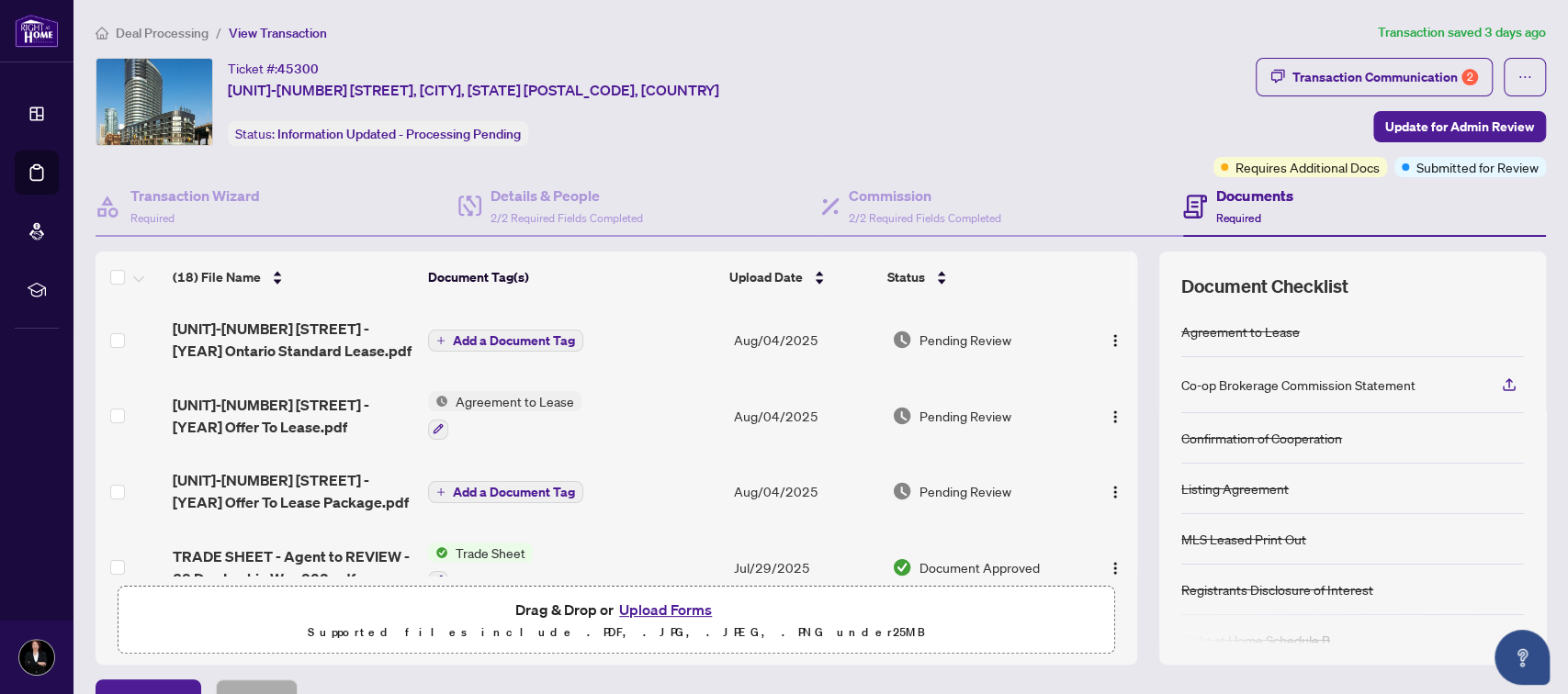 click on "Upload Forms" at bounding box center [665, 610] 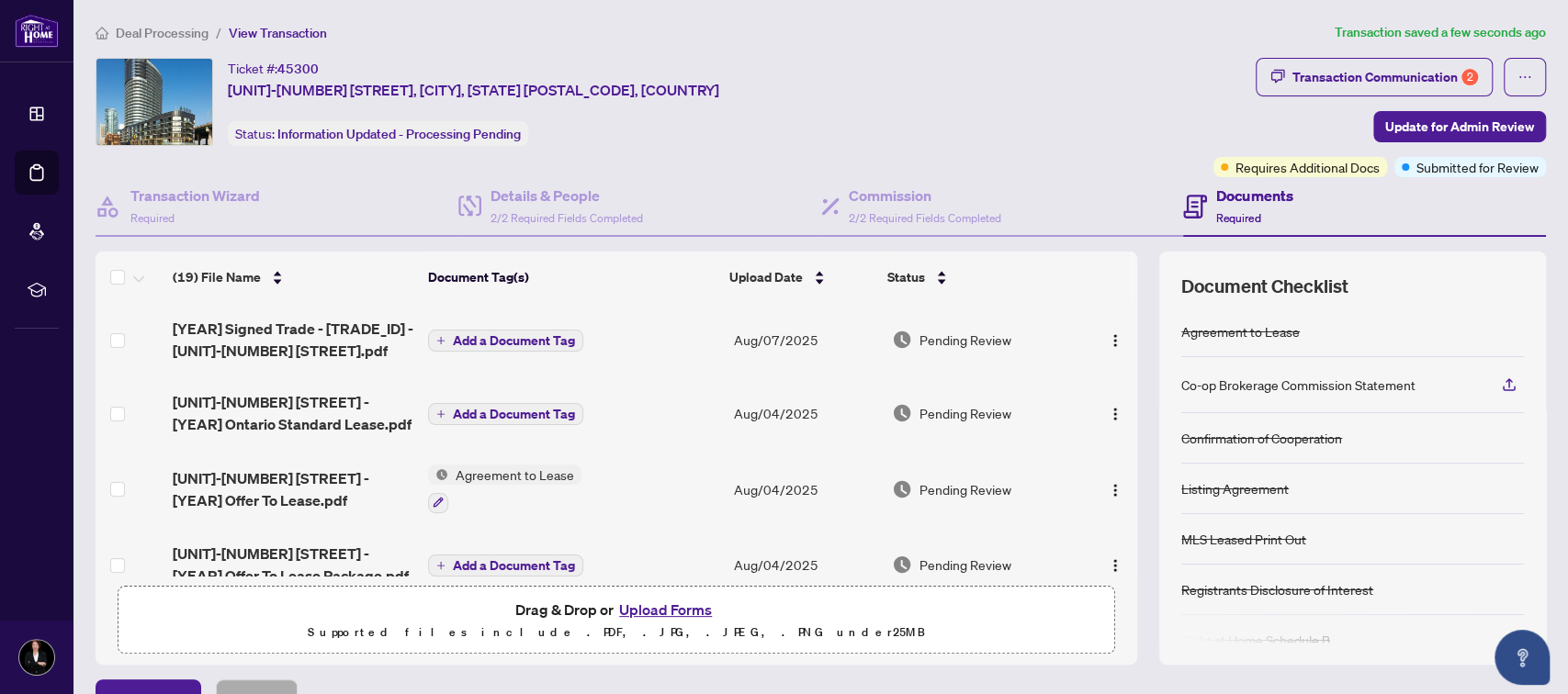 click on "Add a Document Tag" at bounding box center [513, 341] 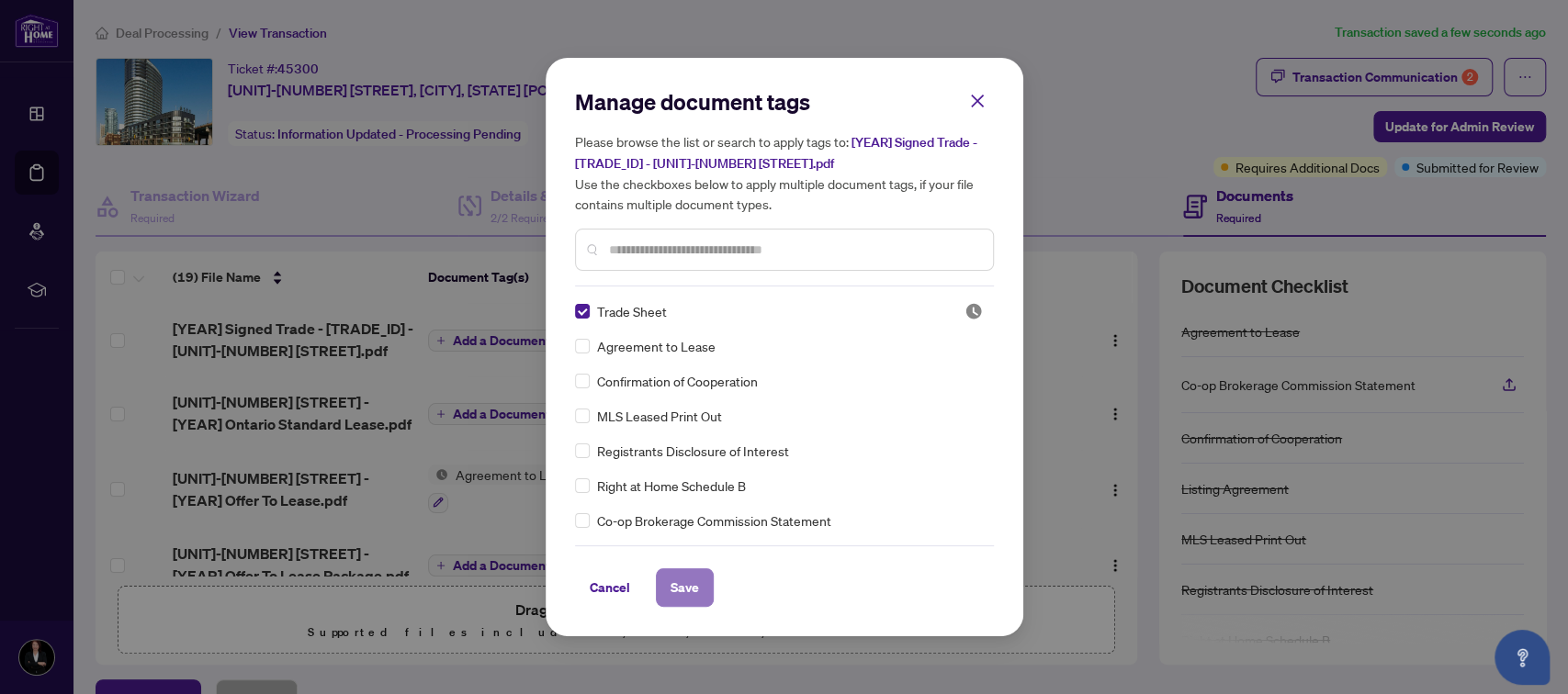 click on "Save" at bounding box center [684, 588] 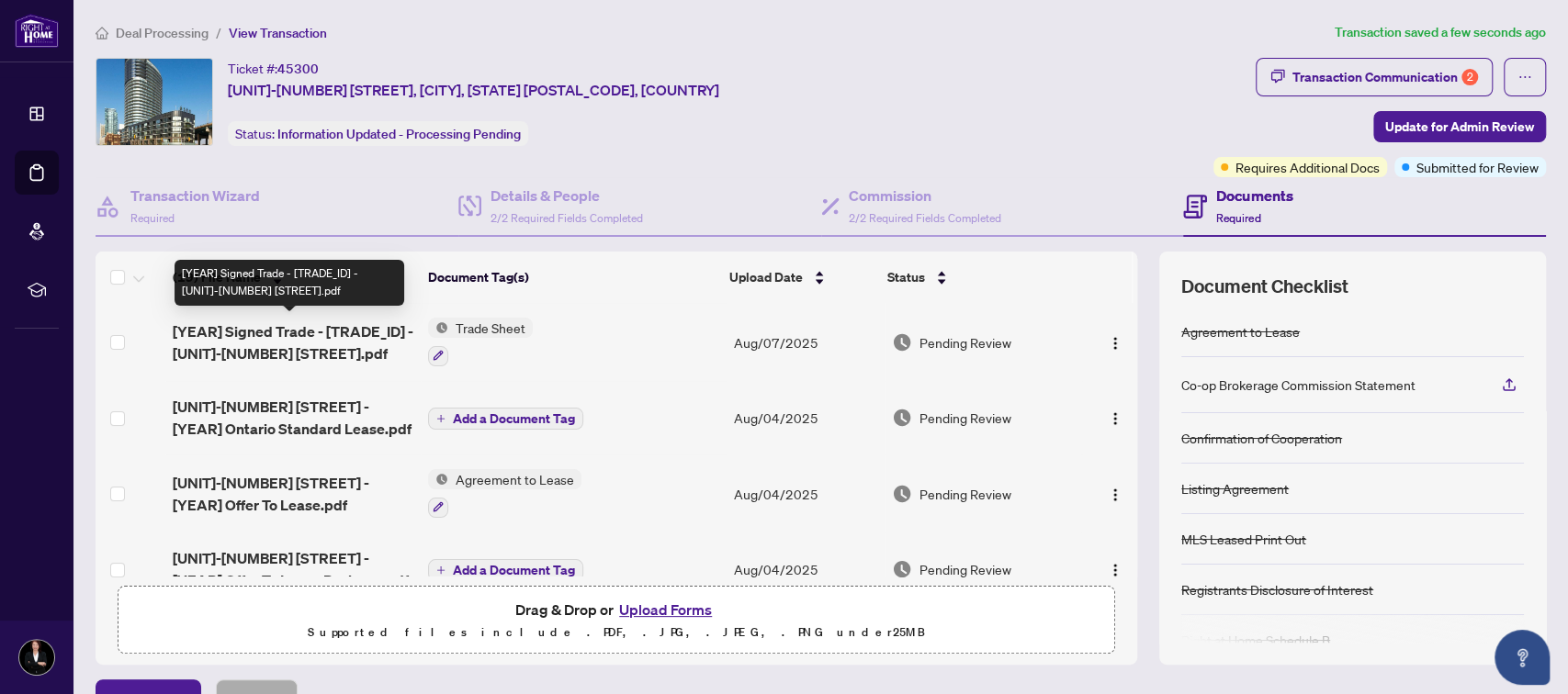 click on "[YEAR] Signed Trade - [TRADE_ID] - [UNIT]-[NUMBER] [STREET].pdf" at bounding box center (293, 342) 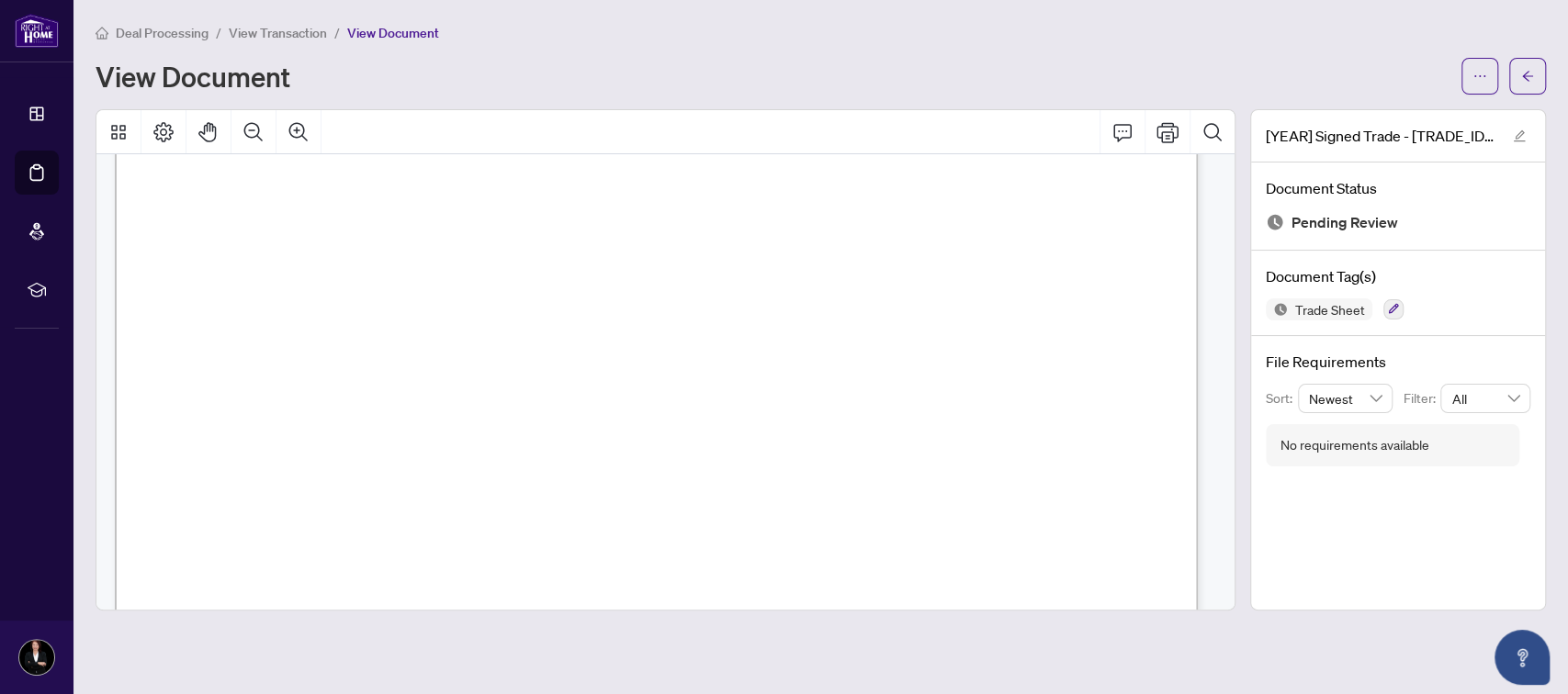 scroll, scrollTop: 0, scrollLeft: 0, axis: both 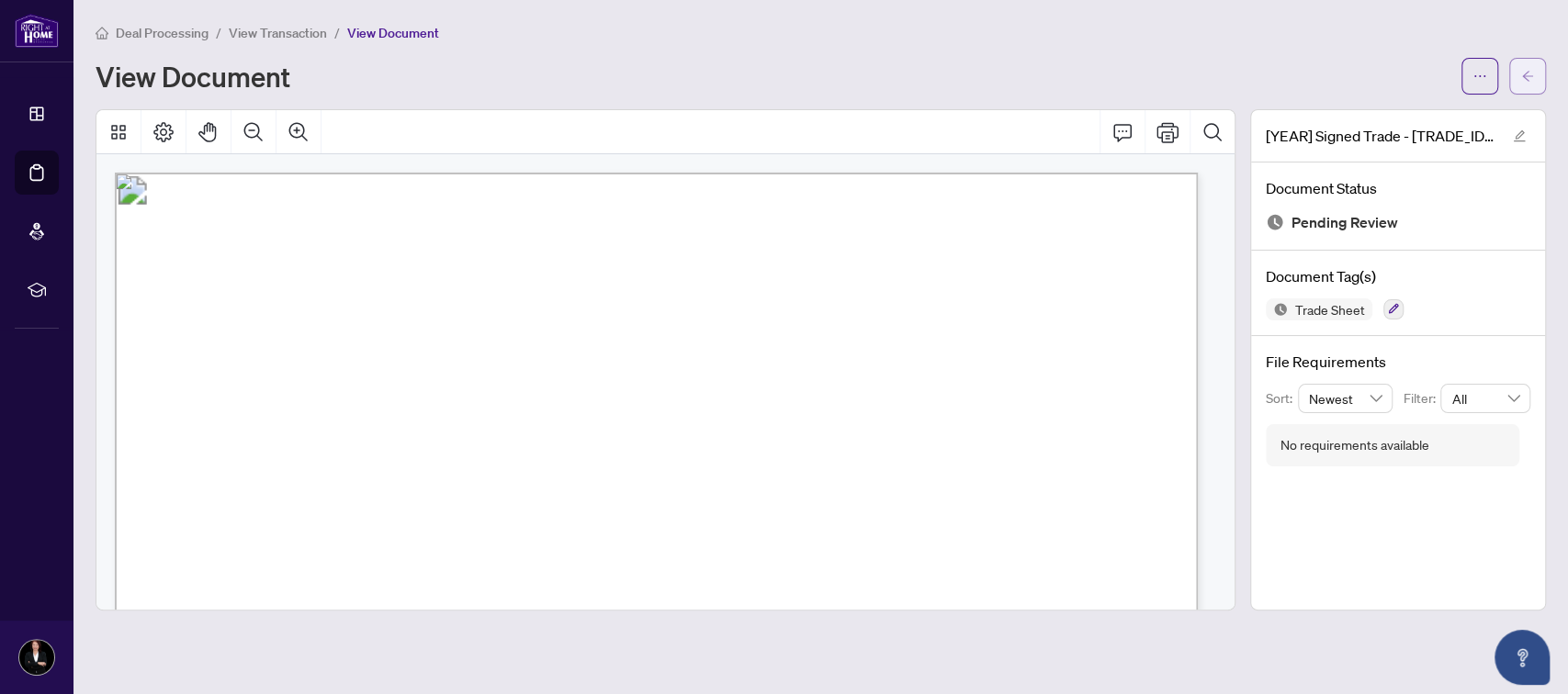 click 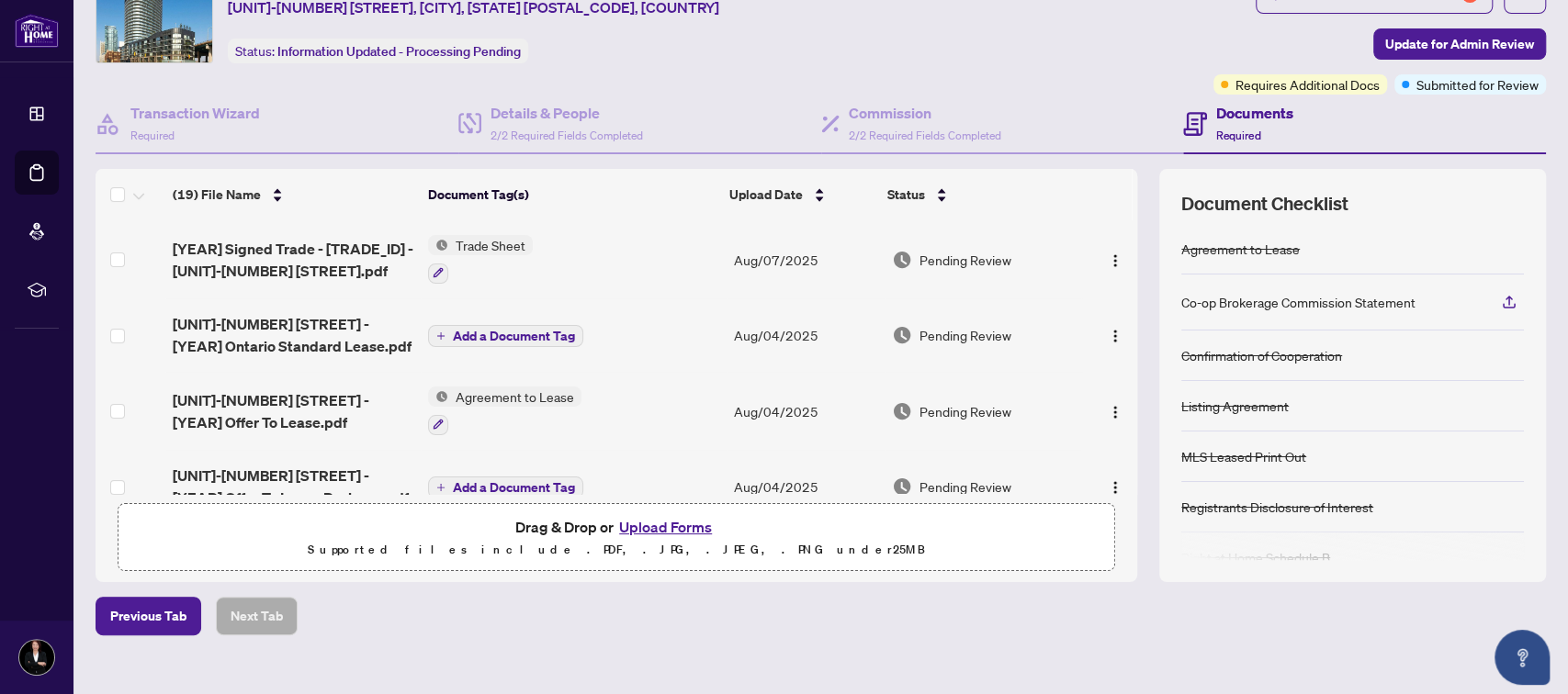 scroll, scrollTop: 107, scrollLeft: 0, axis: vertical 